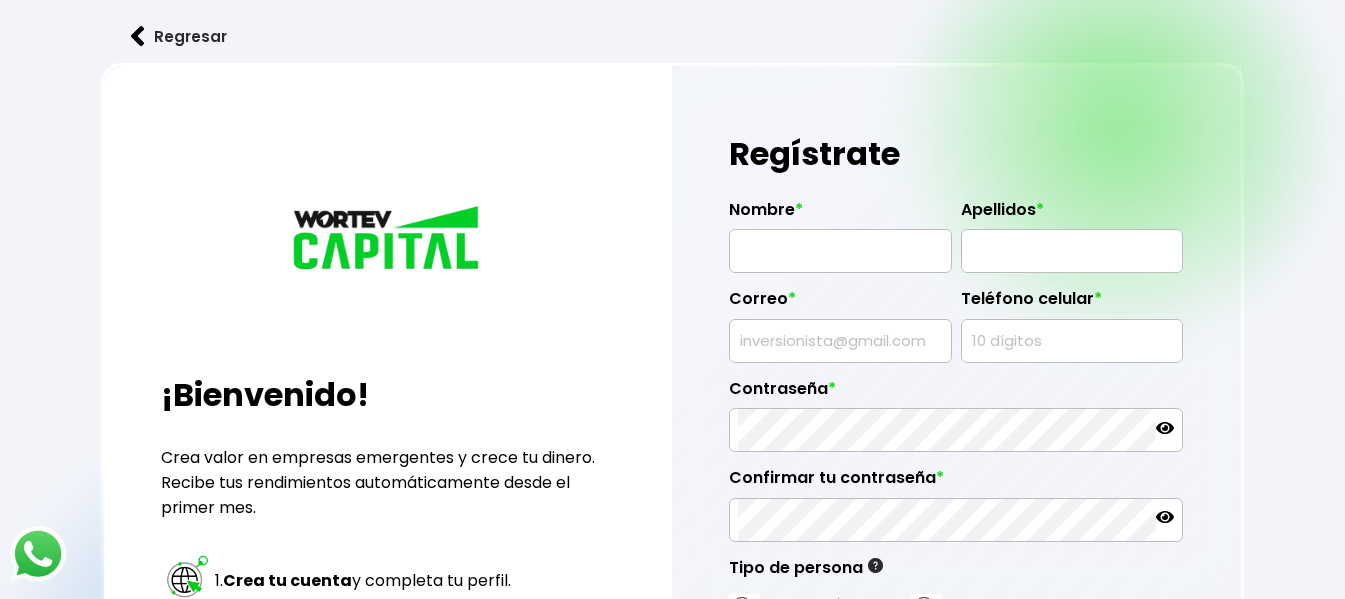 scroll, scrollTop: 0, scrollLeft: 0, axis: both 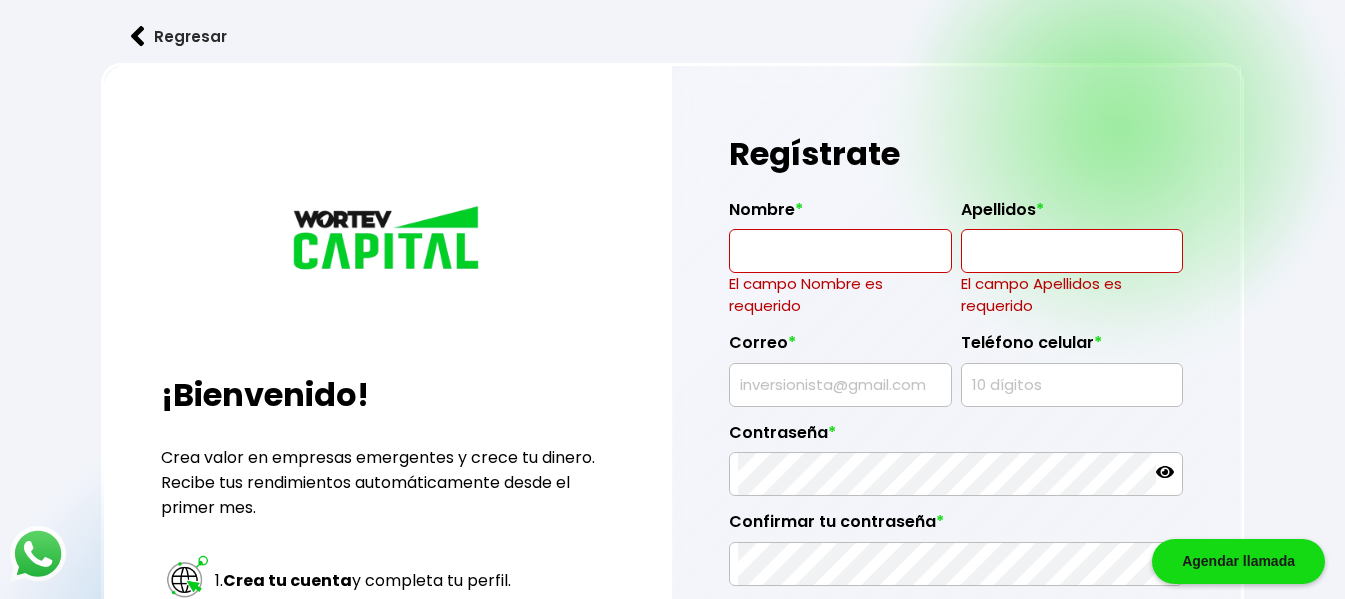 click at bounding box center (840, 251) 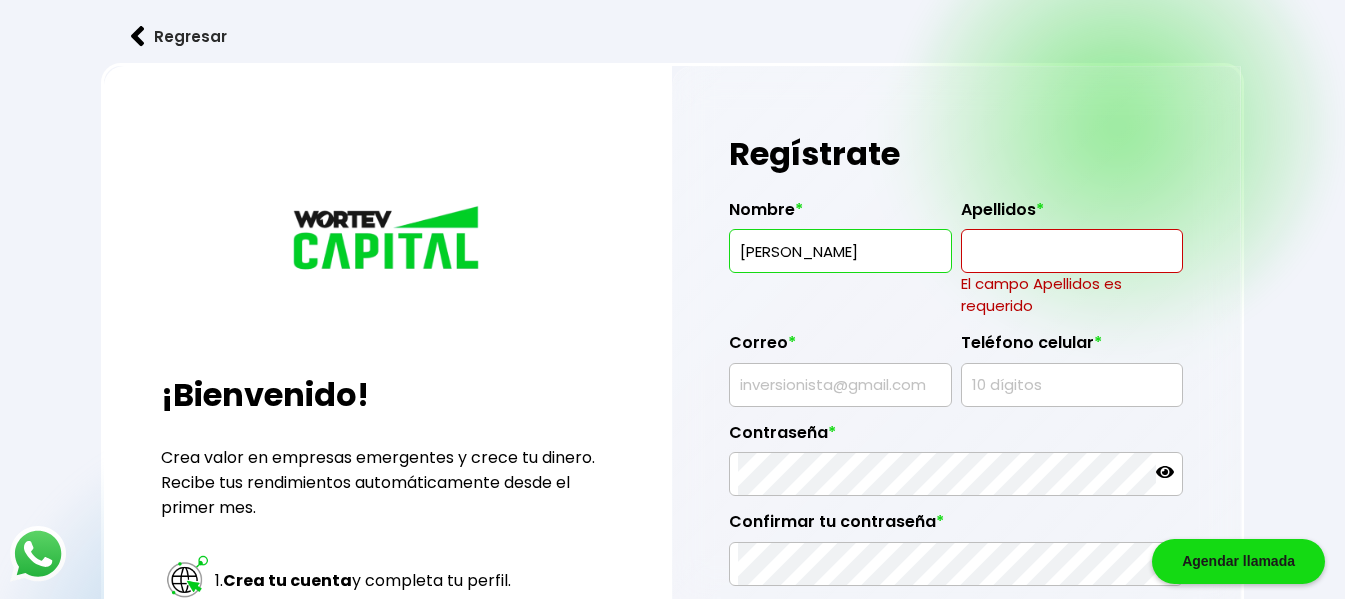 click at bounding box center [1072, 251] 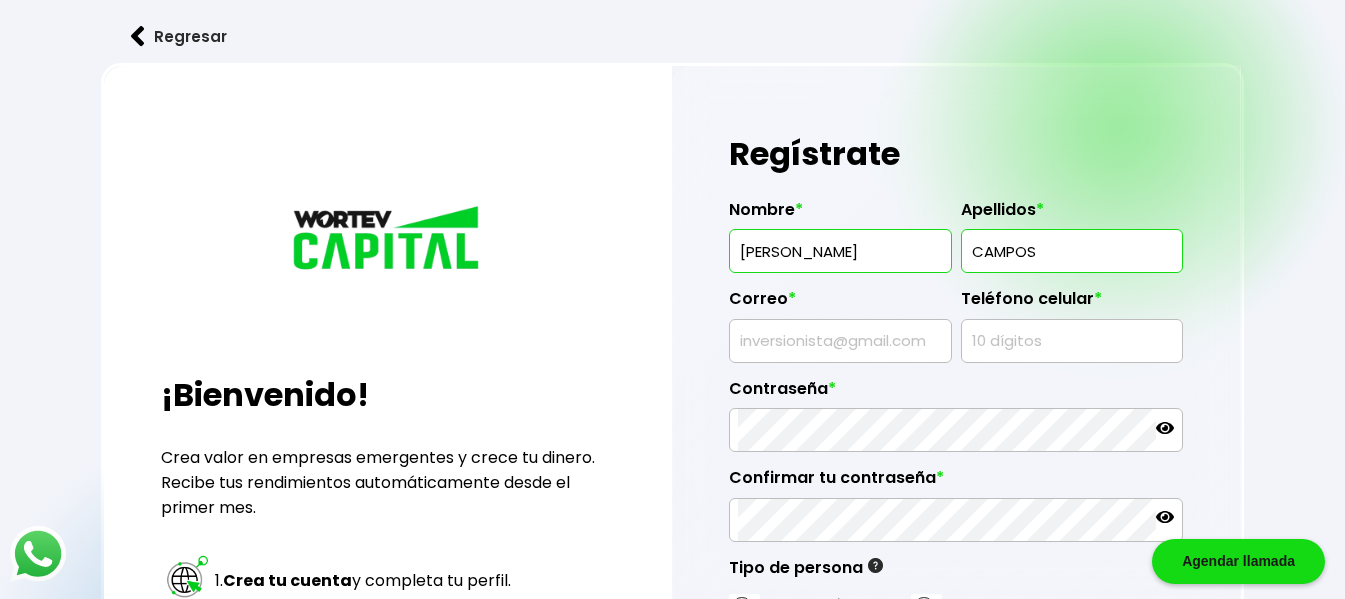 type on "CAMPOS" 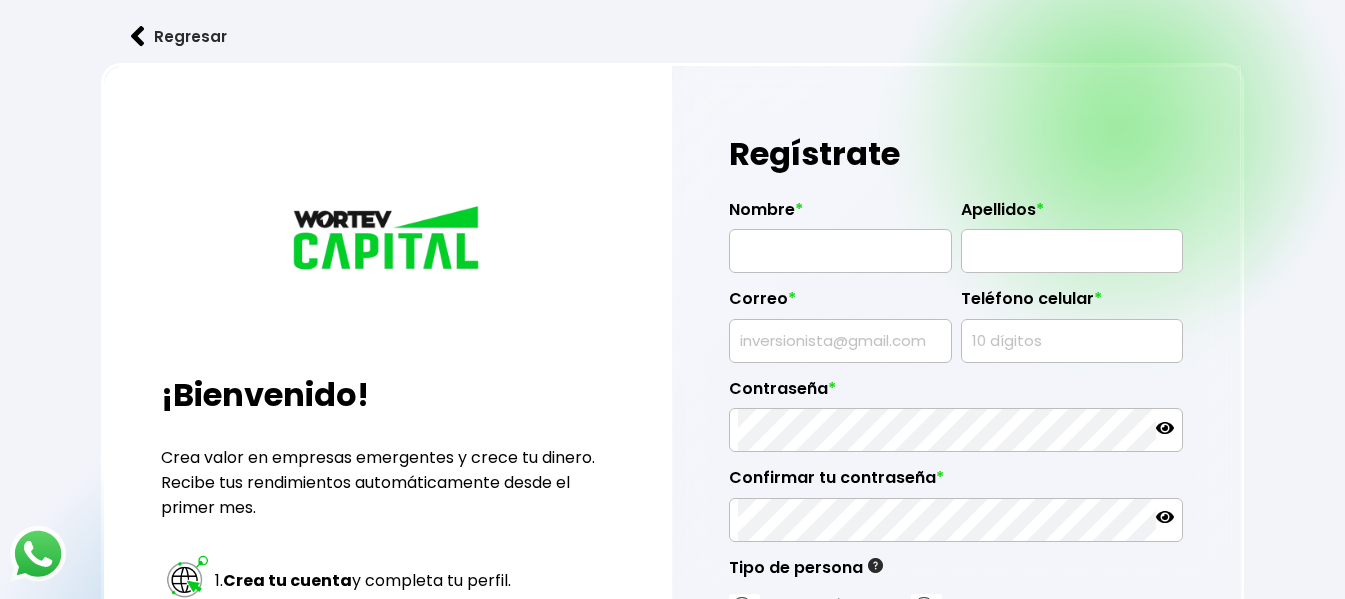 scroll, scrollTop: 0, scrollLeft: 0, axis: both 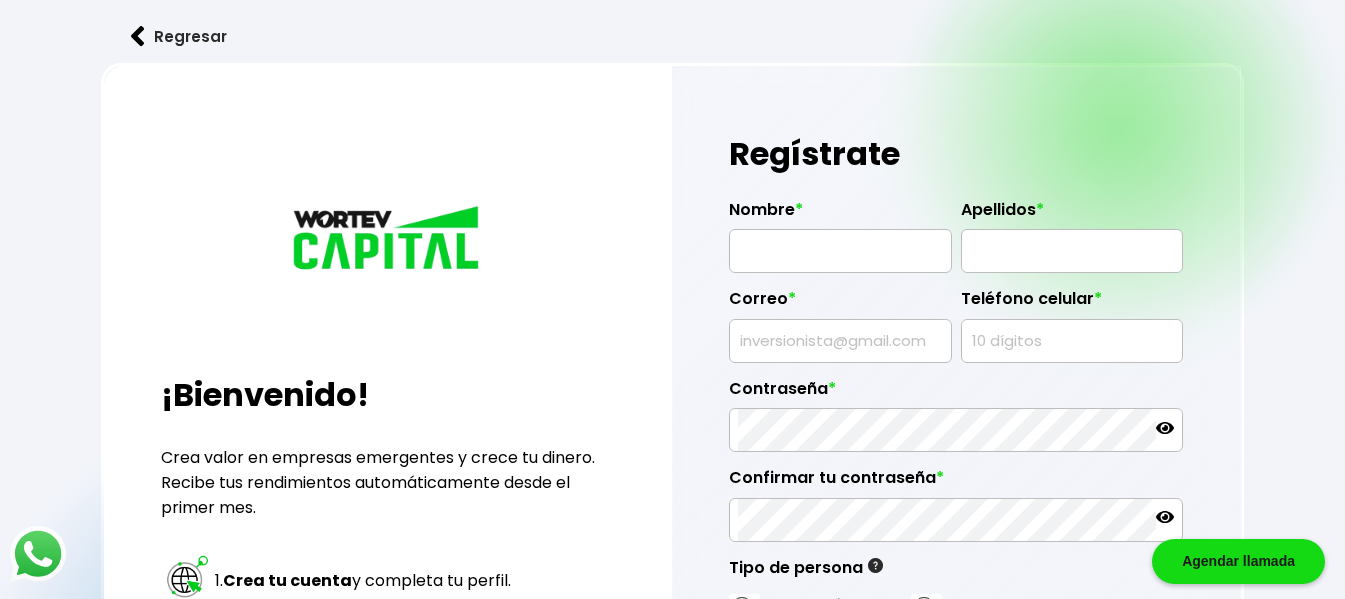 click at bounding box center [840, 251] 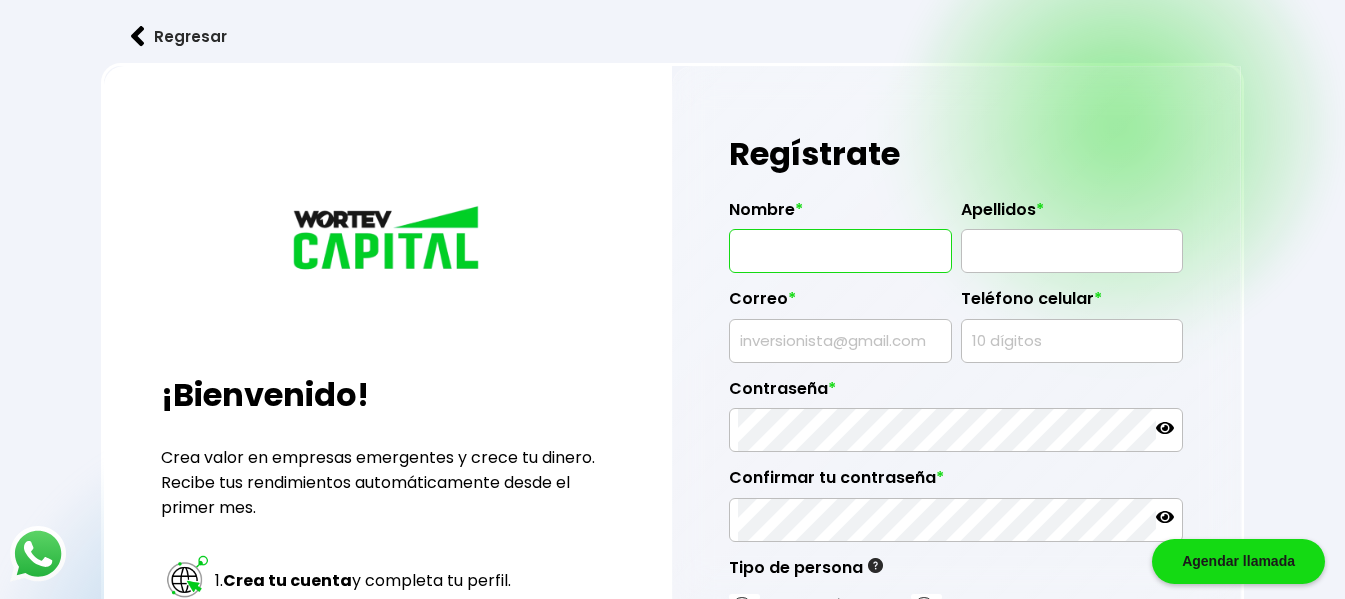 type on "[PERSON_NAME]" 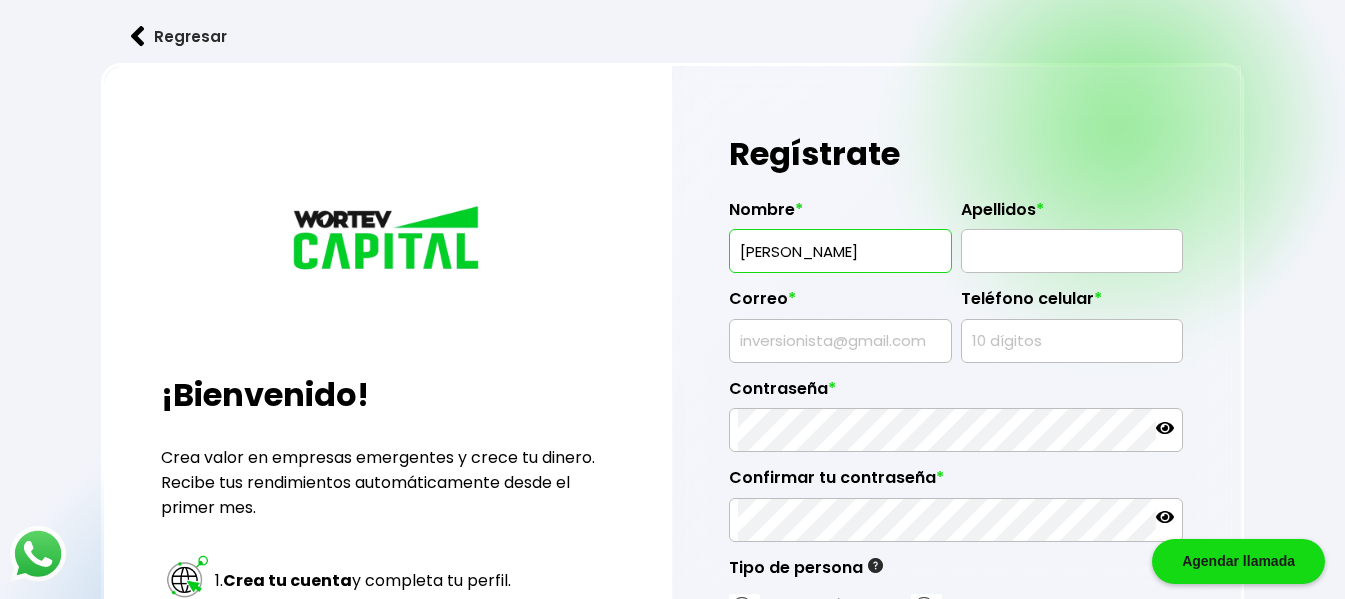 click at bounding box center (1072, 251) 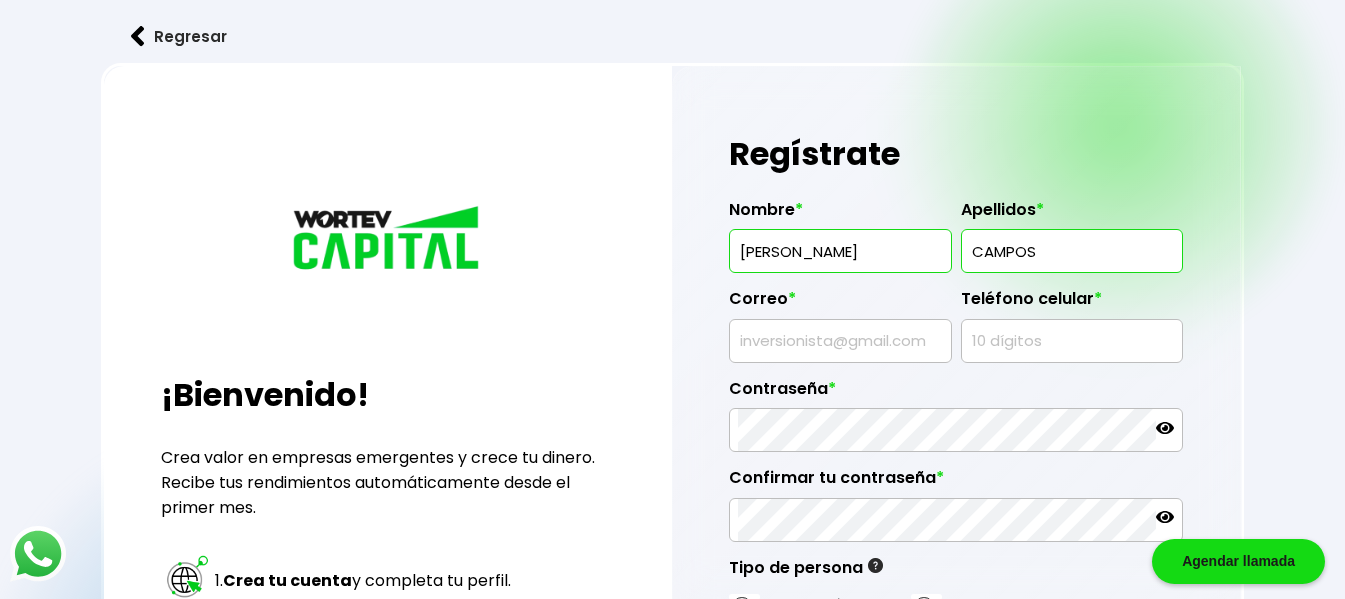 type on "CAMPOS" 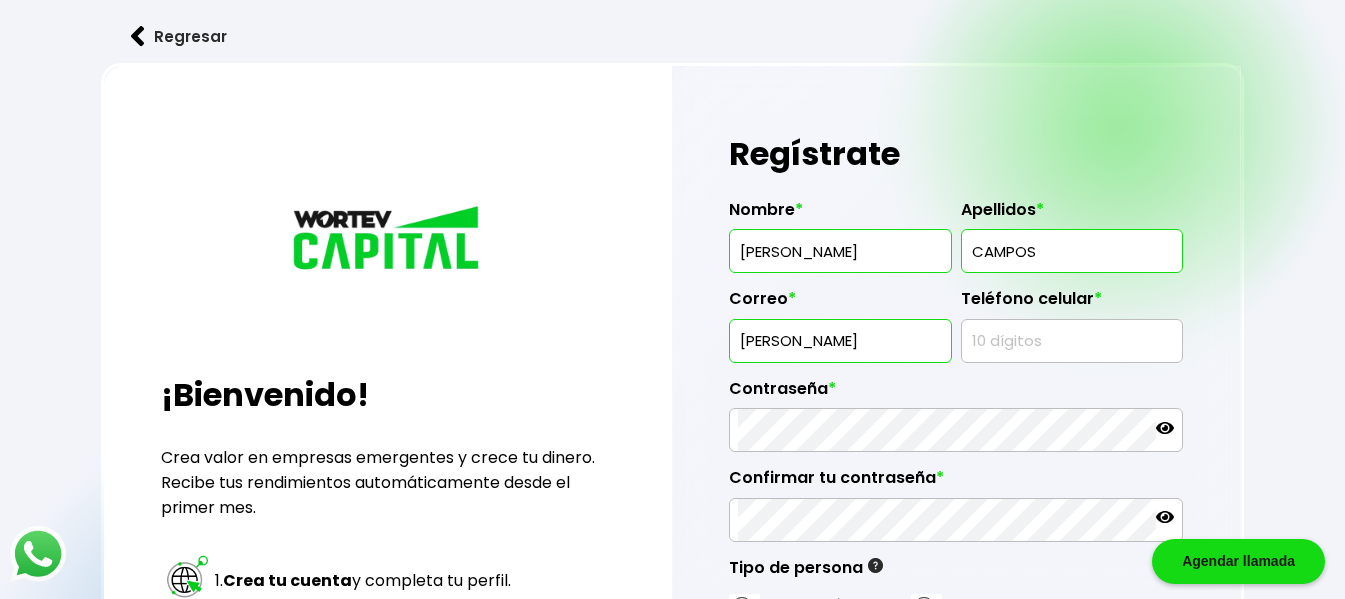type on "luise.campos.r96@gmail.com" 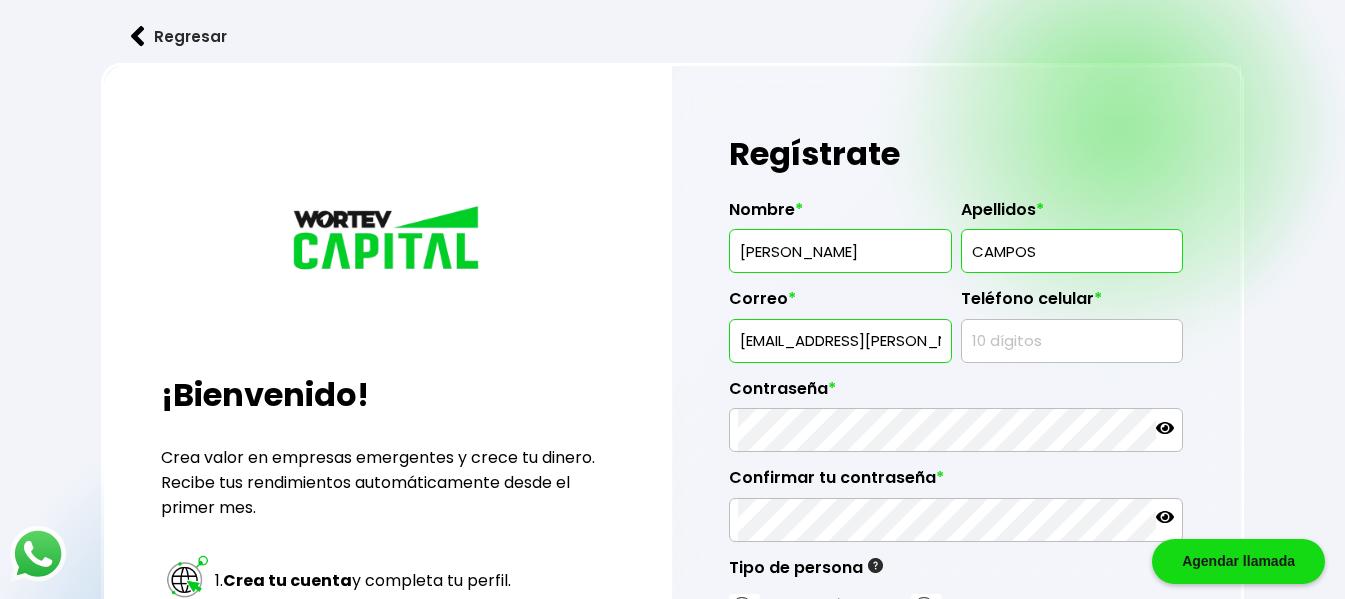 click at bounding box center (1072, 341) 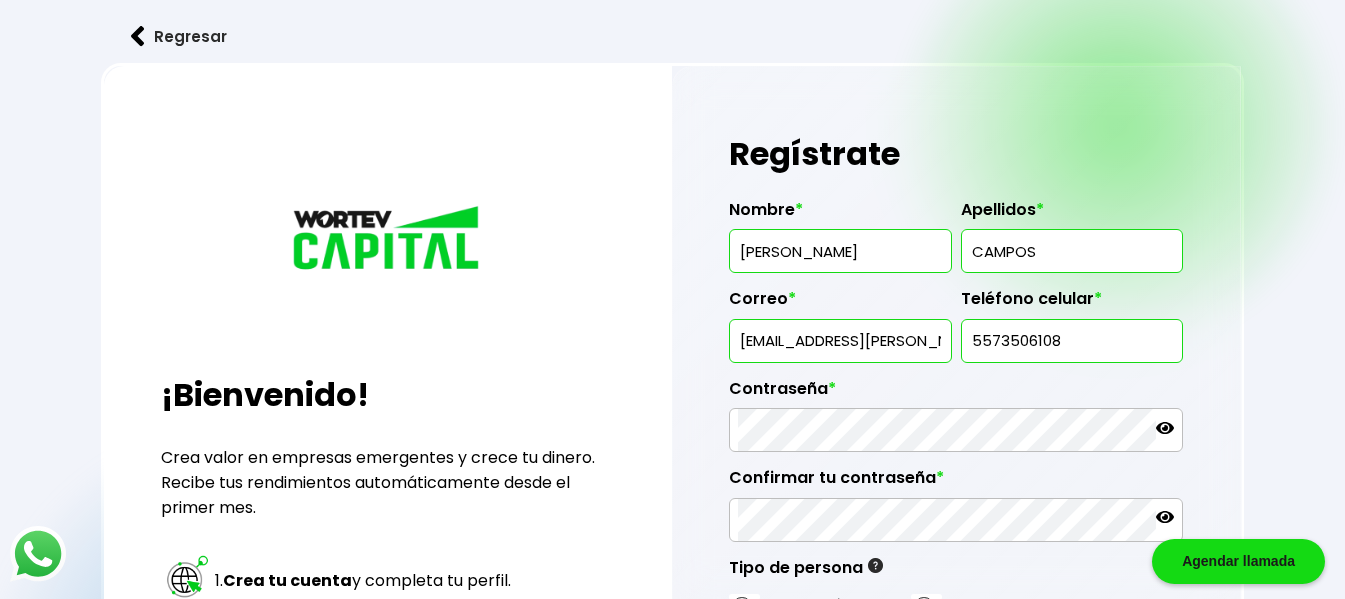 type on "5573506108" 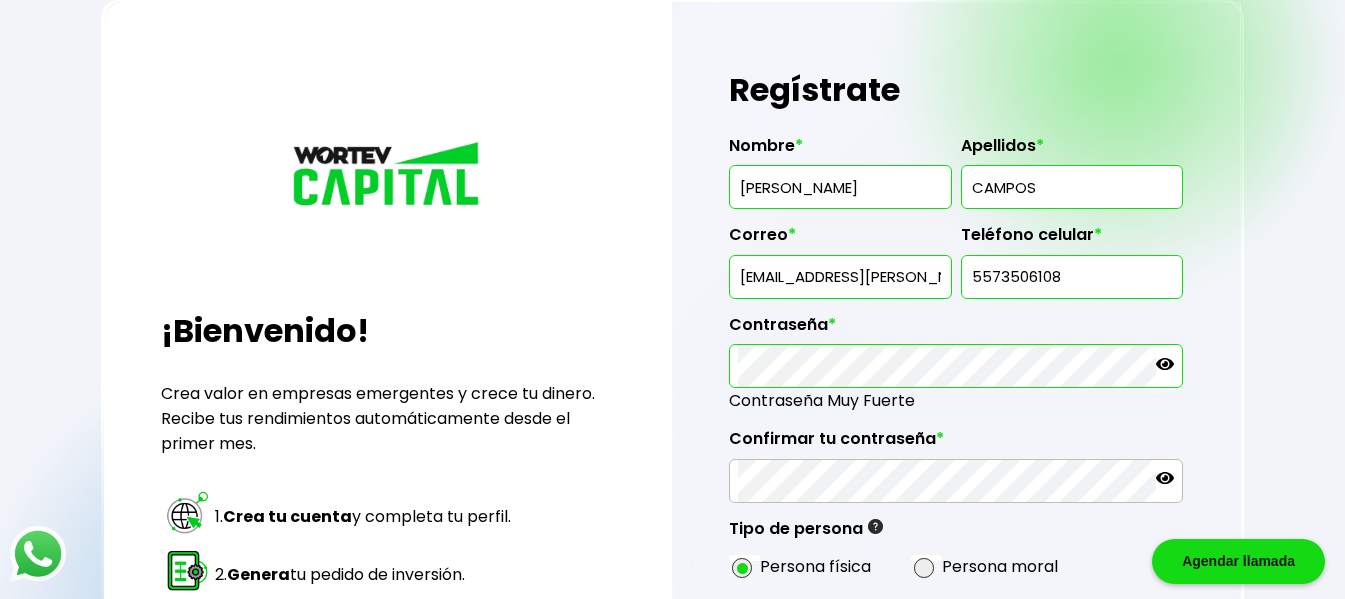 scroll, scrollTop: 100, scrollLeft: 0, axis: vertical 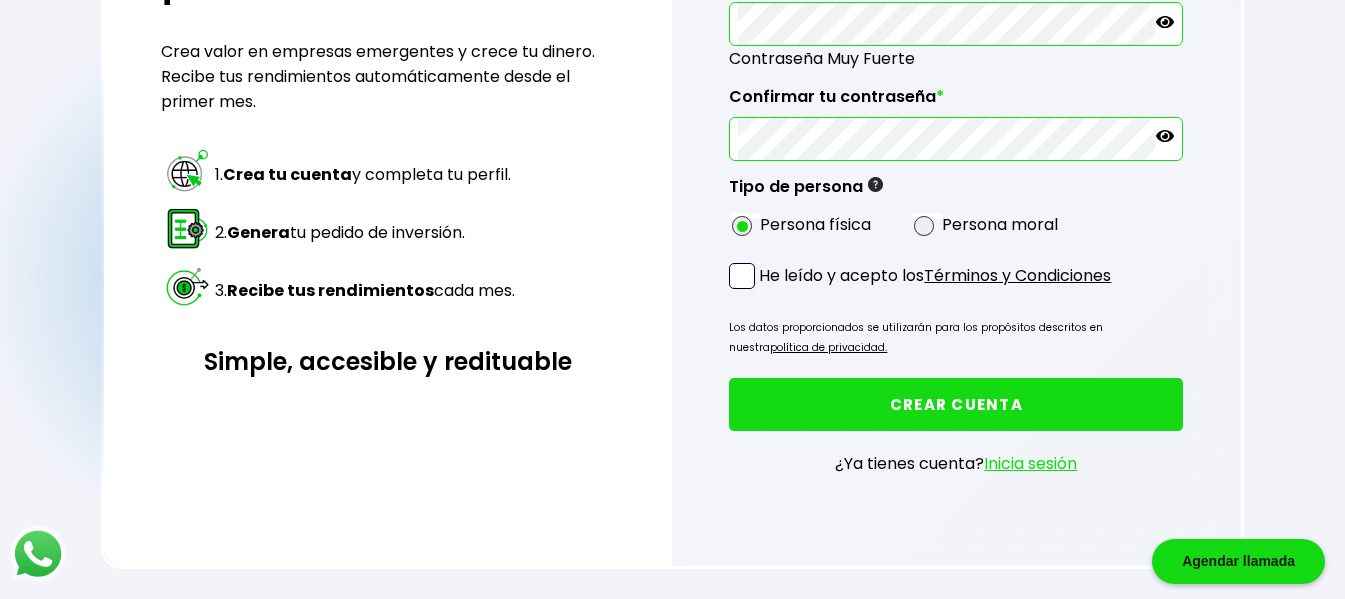 click at bounding box center (742, 276) 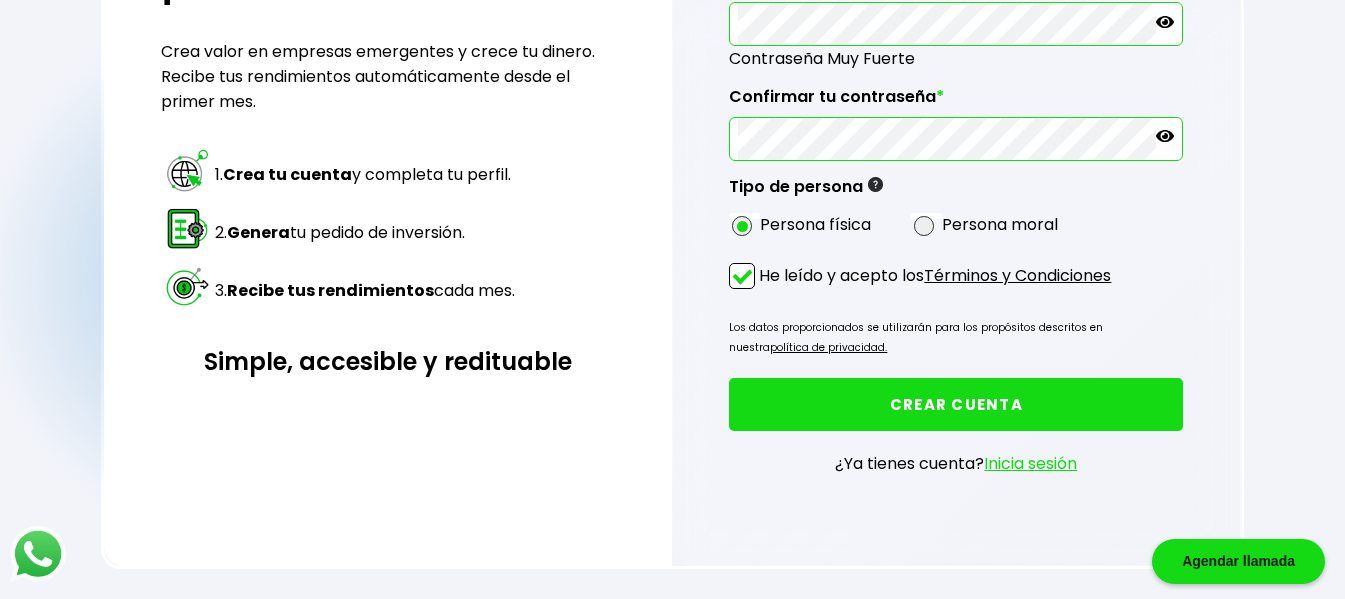 click on "CREAR CUENTA" at bounding box center (956, 404) 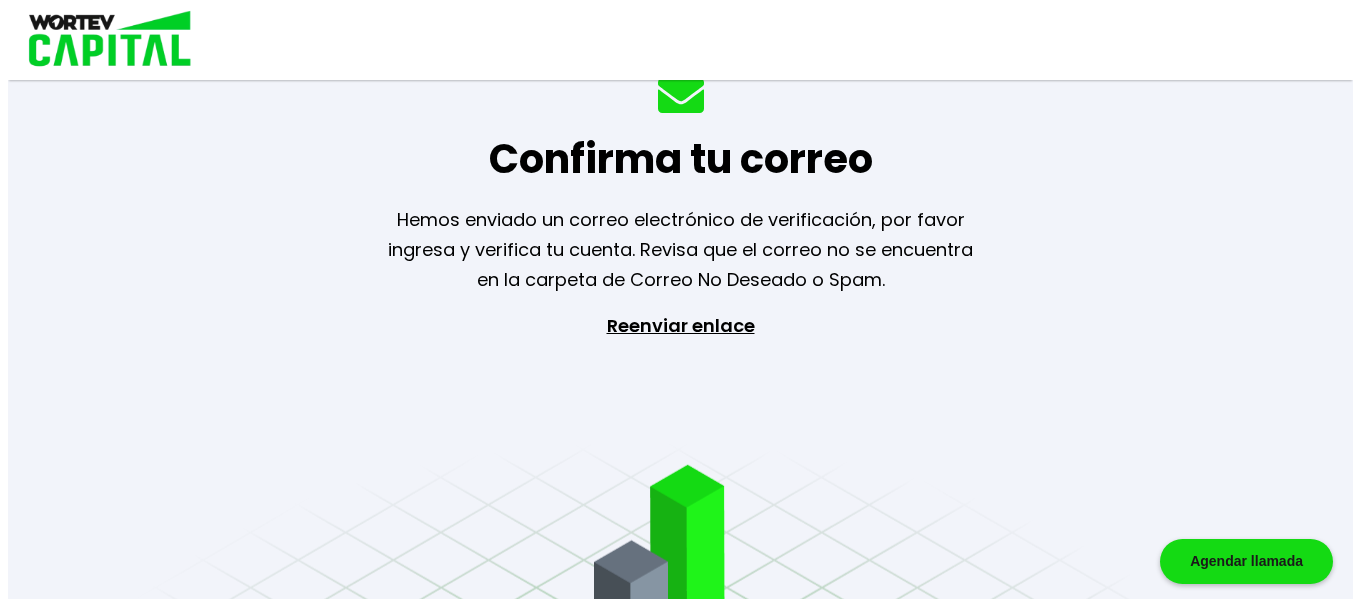 scroll, scrollTop: 0, scrollLeft: 0, axis: both 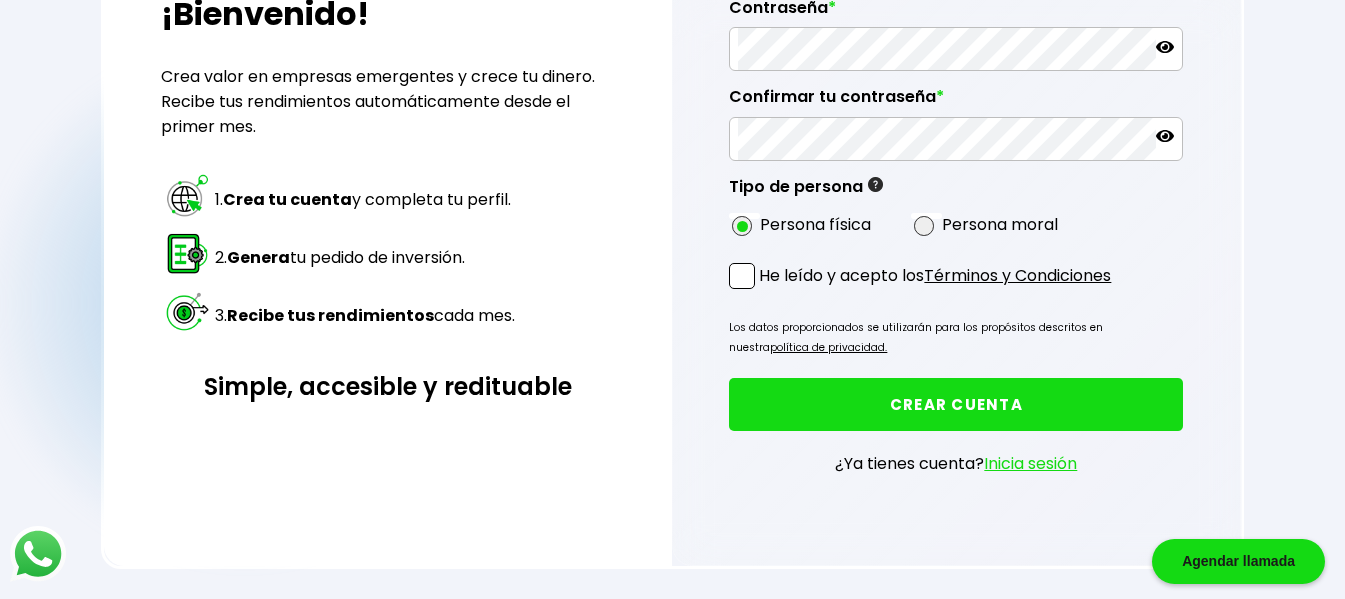 click on "Inicia sesión" at bounding box center [1030, 463] 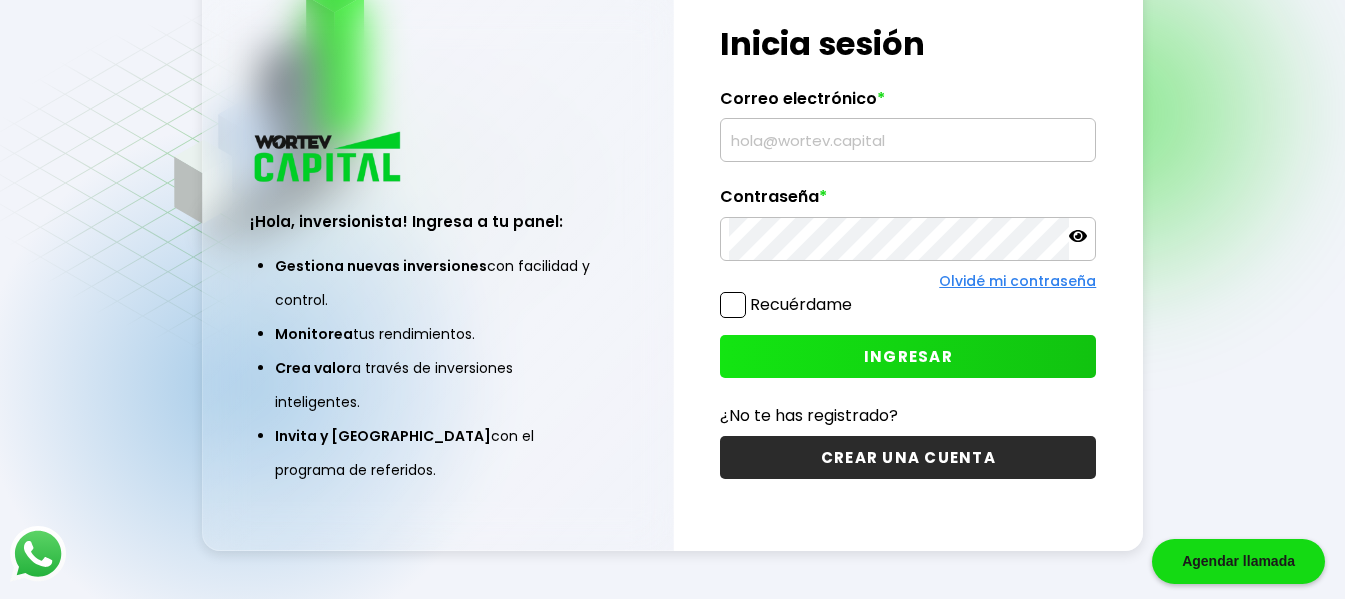 scroll, scrollTop: 100, scrollLeft: 0, axis: vertical 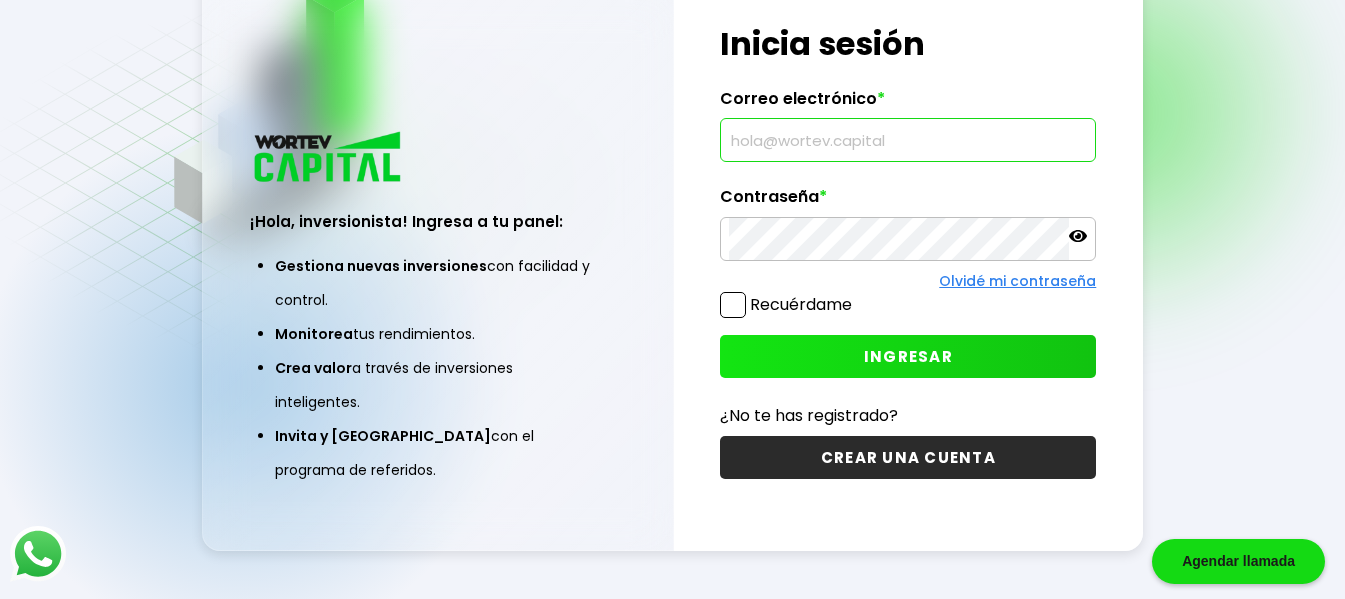 click at bounding box center (908, 140) 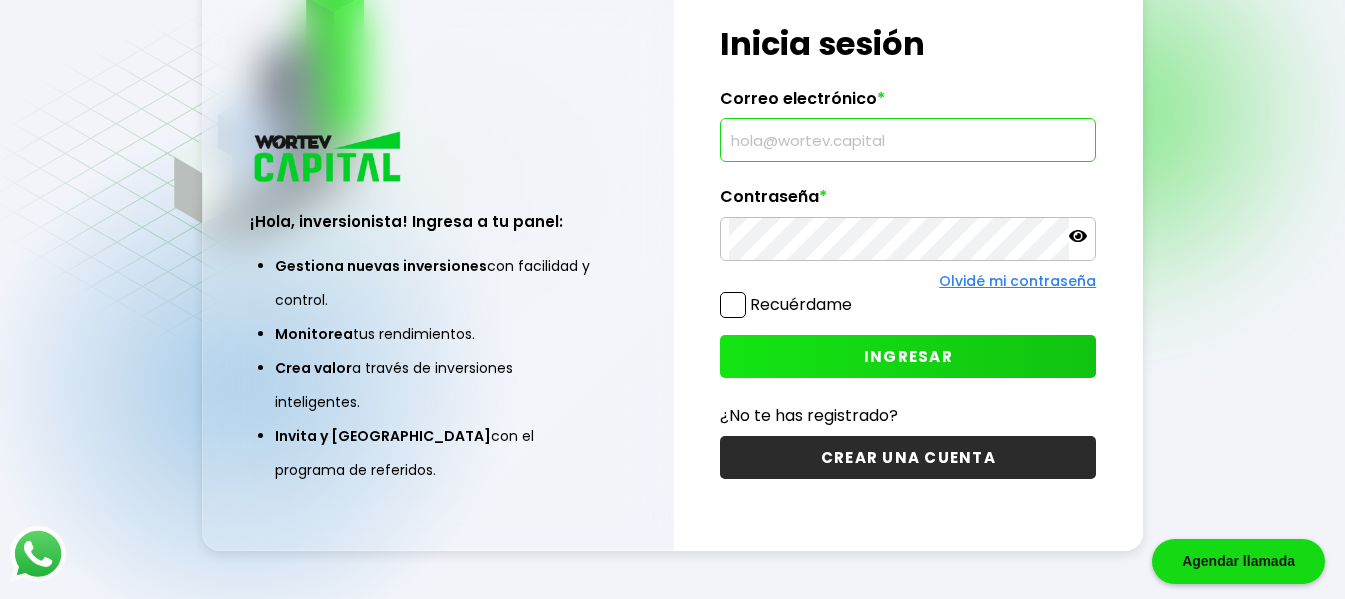 type on "a" 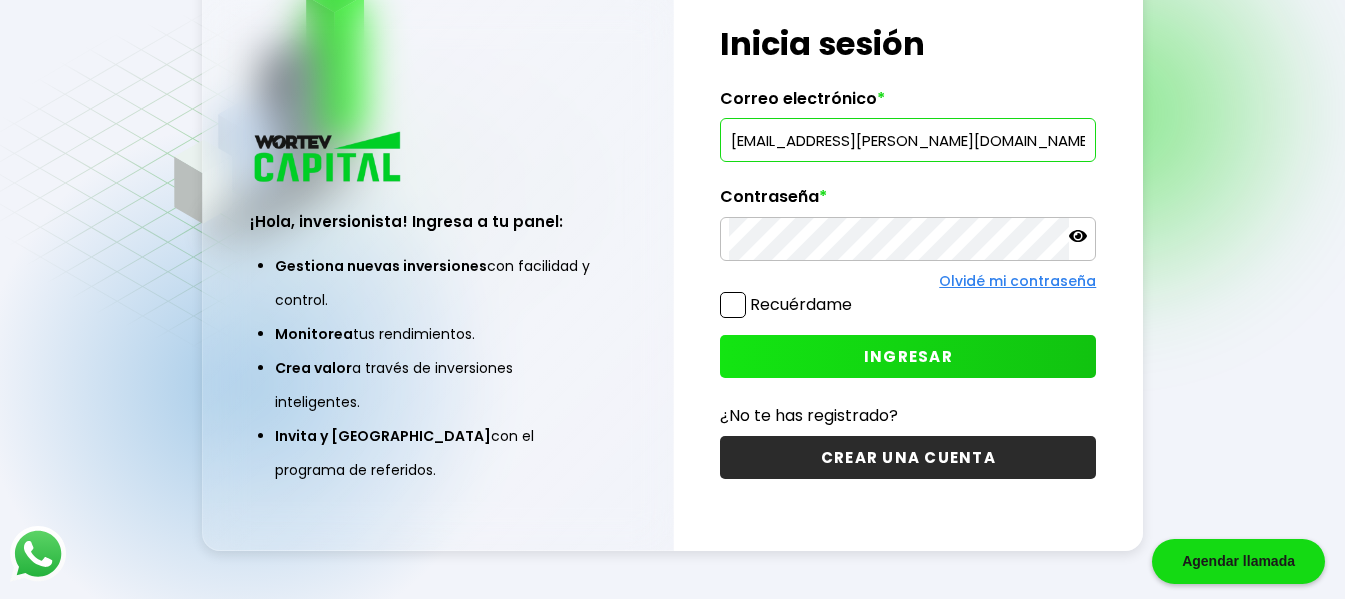 type on "luise.campos.r96@gmail.com" 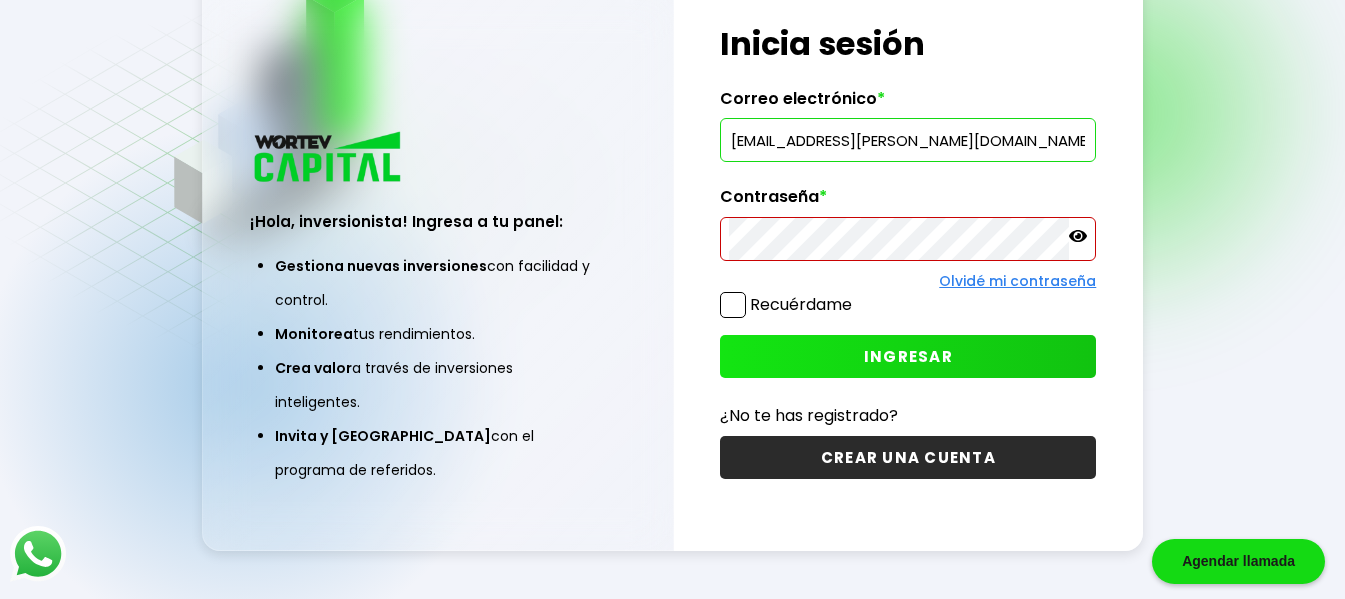 click on "Contraseña *" at bounding box center [908, 202] 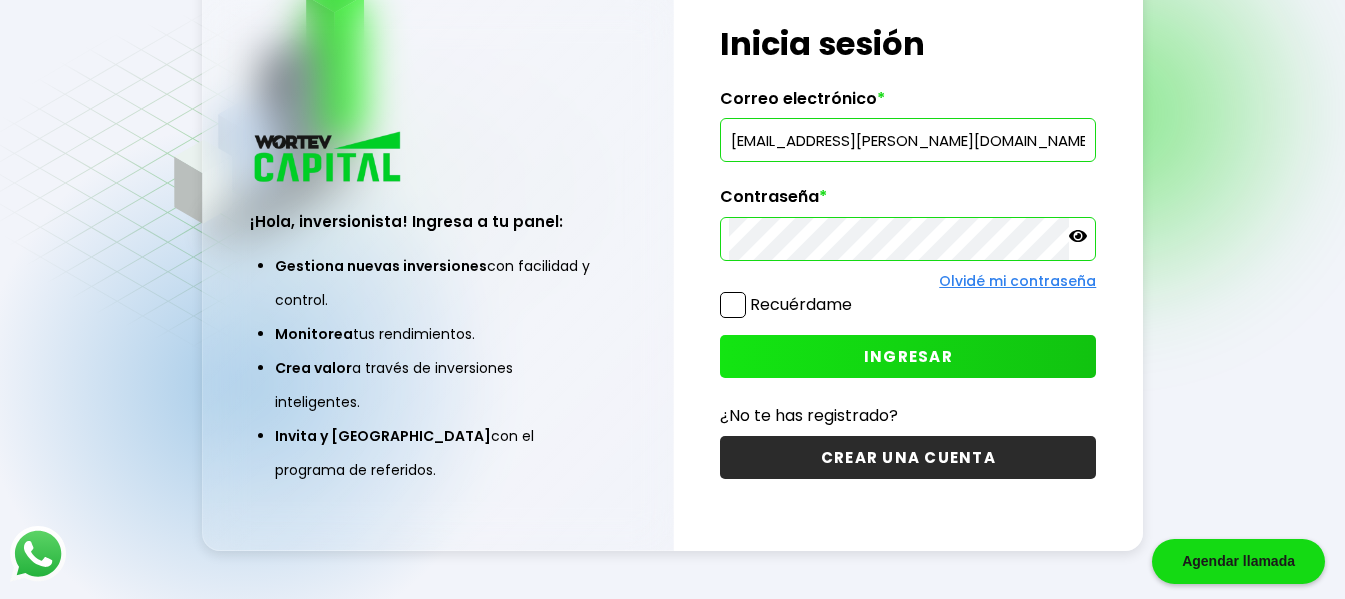 click on "INGRESAR" at bounding box center [908, 356] 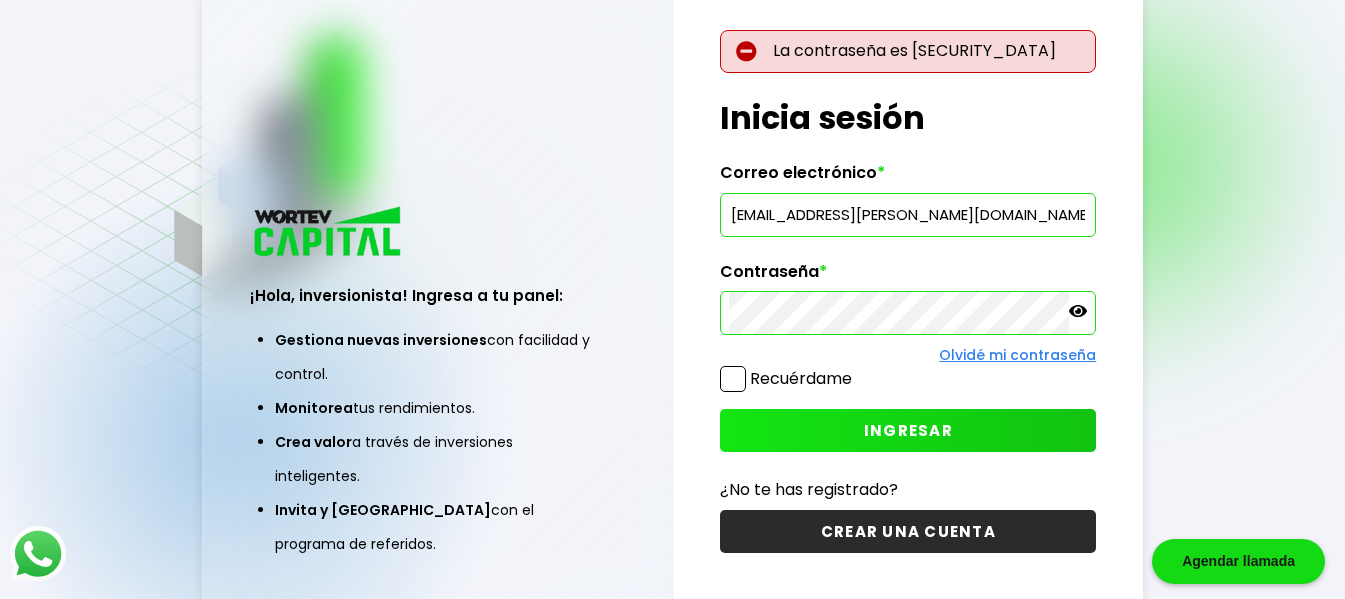 scroll, scrollTop: 0, scrollLeft: 0, axis: both 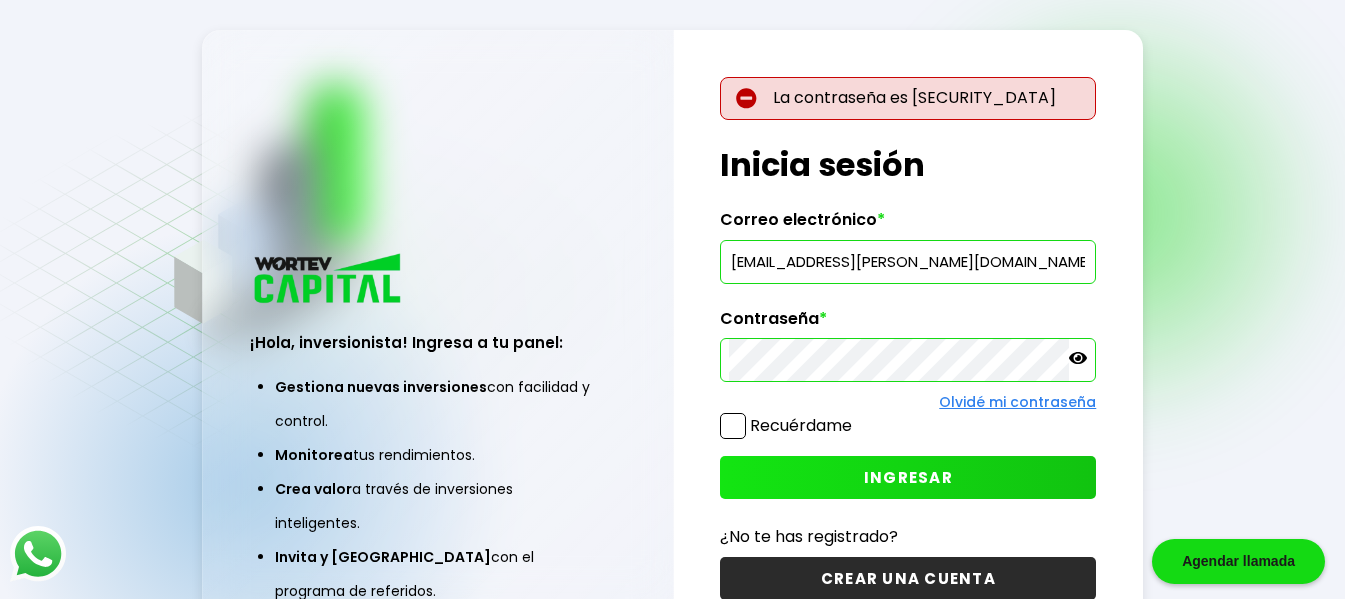 click 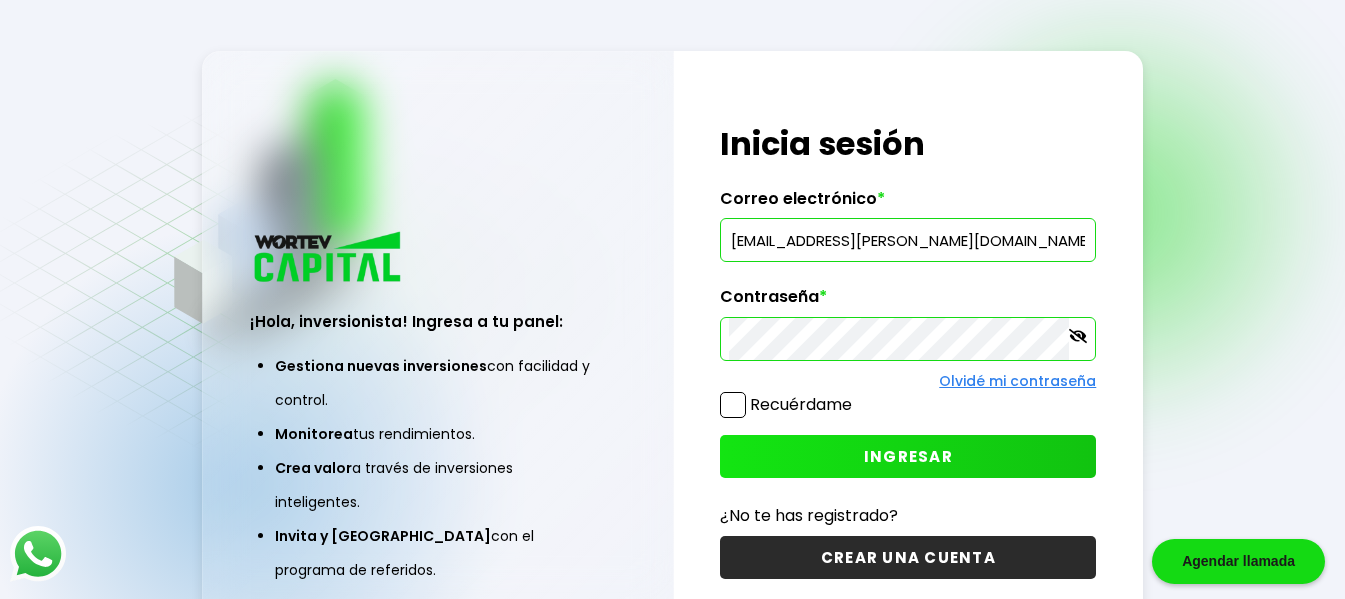 click on "¡Hola, inversionista! Ingresa tus credenciales para iniciar sesión Inicia sesión Correo electrónico * luise.campos.r96@gmail.com Contraseña * Olvidé mi contraseña Recuérdame INGRESAR ¿No te has registrado? CREAR UNA CUENTA" at bounding box center [909, 351] 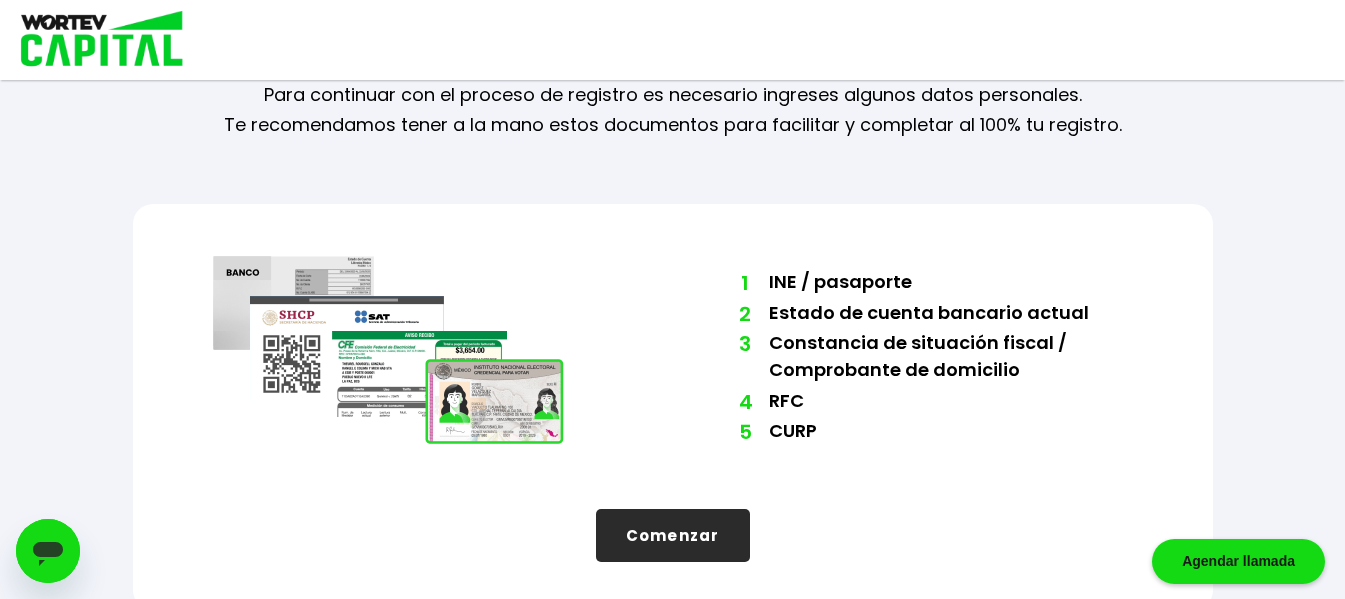 scroll, scrollTop: 111, scrollLeft: 0, axis: vertical 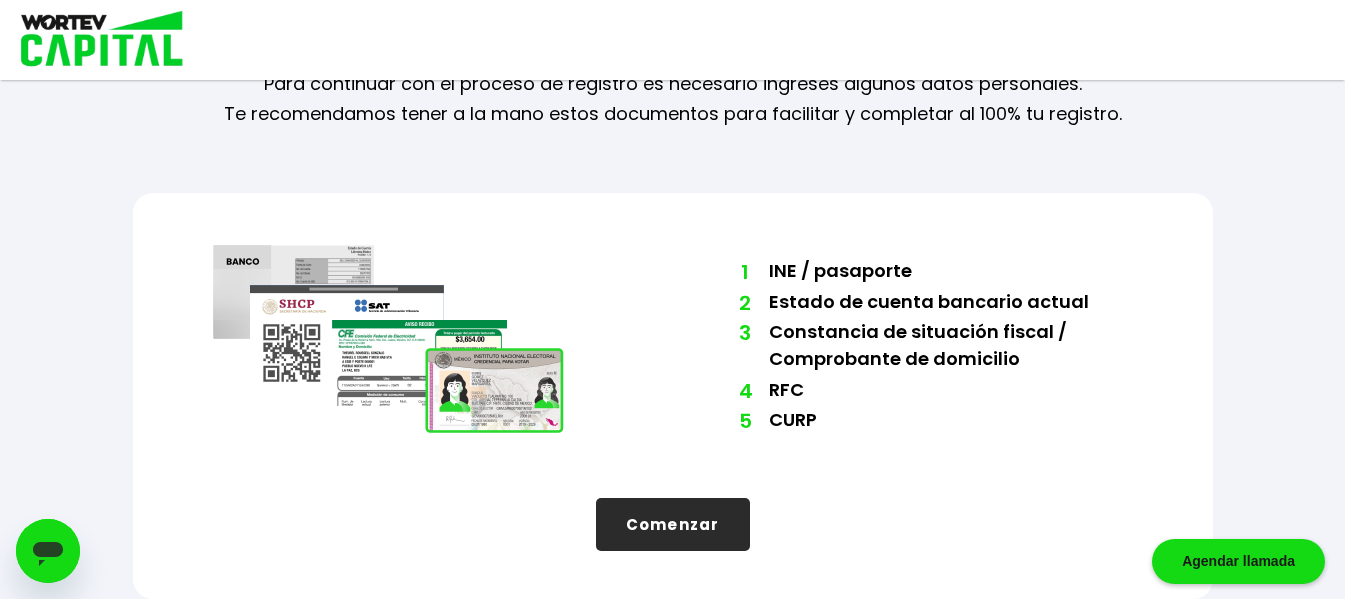 click on "Comenzar" at bounding box center (673, 524) 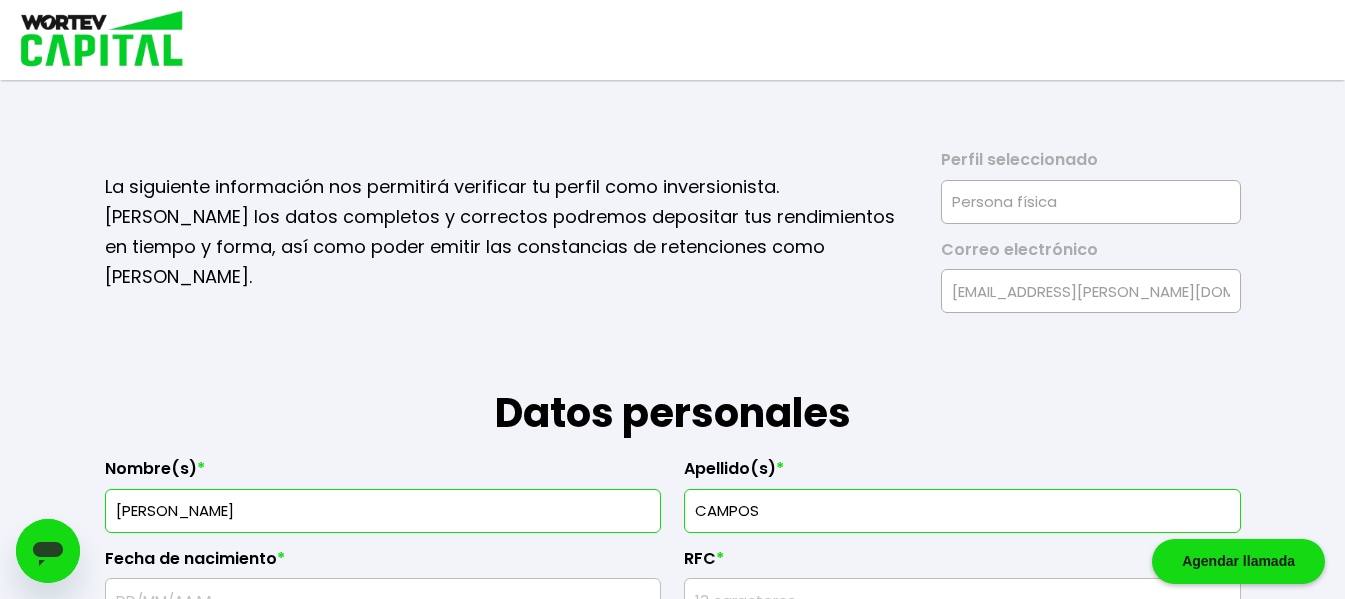 scroll, scrollTop: 0, scrollLeft: 0, axis: both 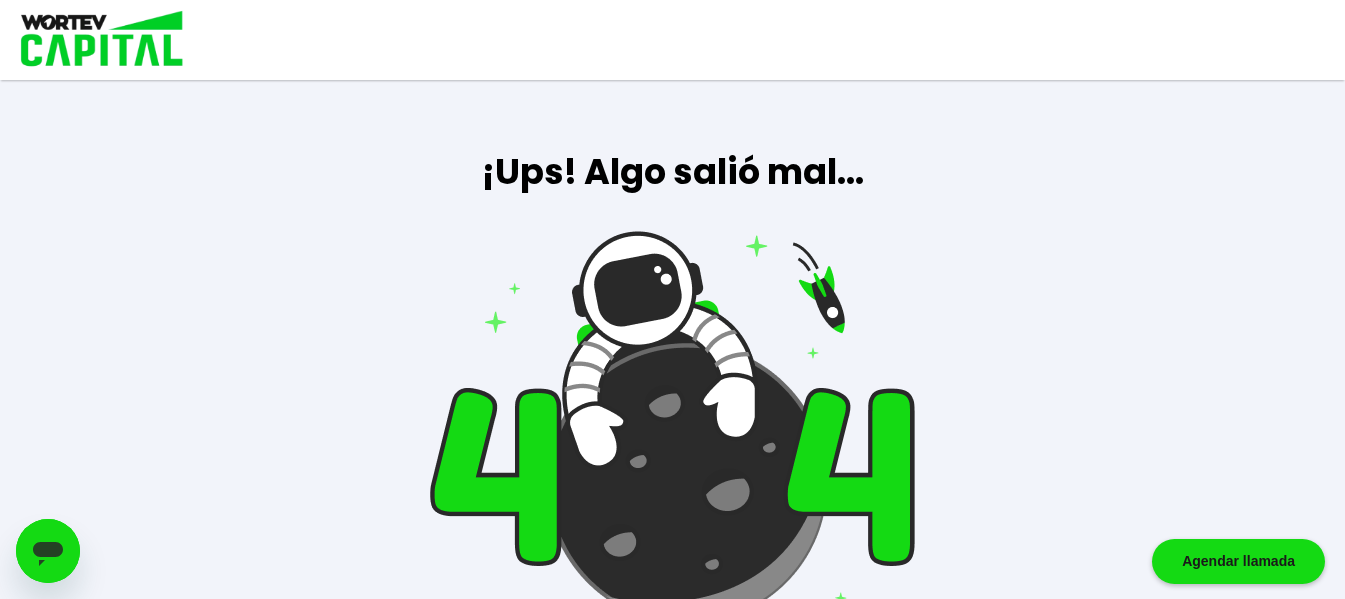 drag, startPoint x: 725, startPoint y: 357, endPoint x: 736, endPoint y: 365, distance: 13.601471 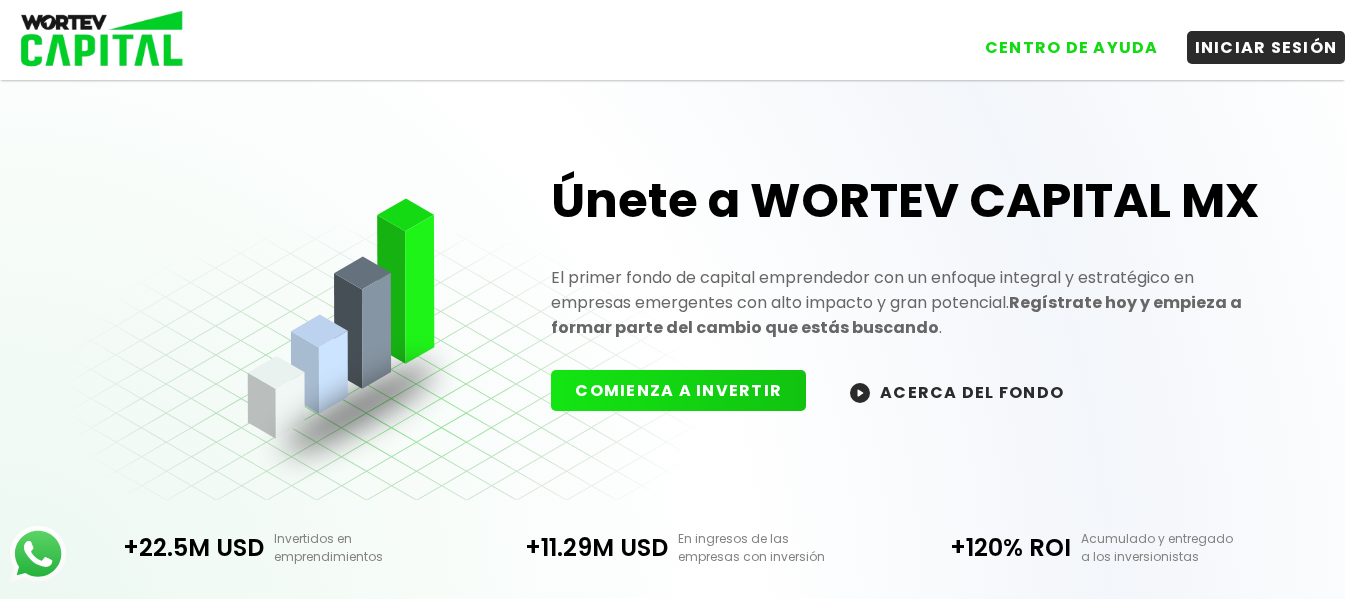 scroll, scrollTop: 0, scrollLeft: 0, axis: both 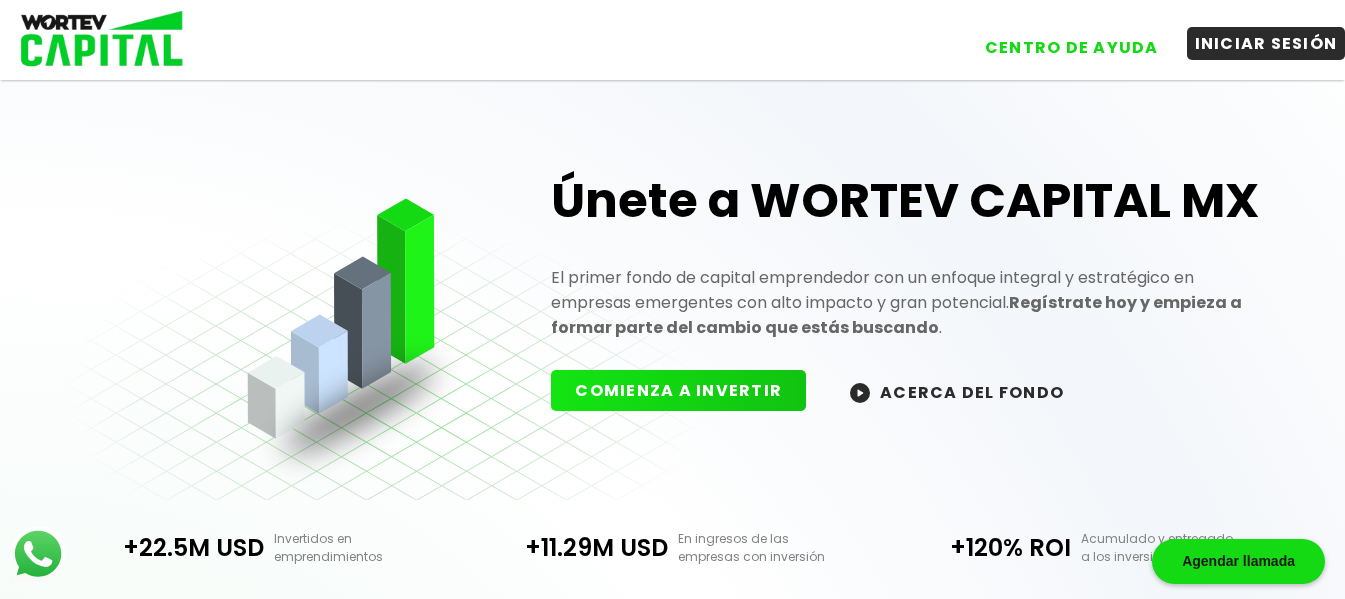 click on "INICIAR SESIÓN" at bounding box center [1266, 43] 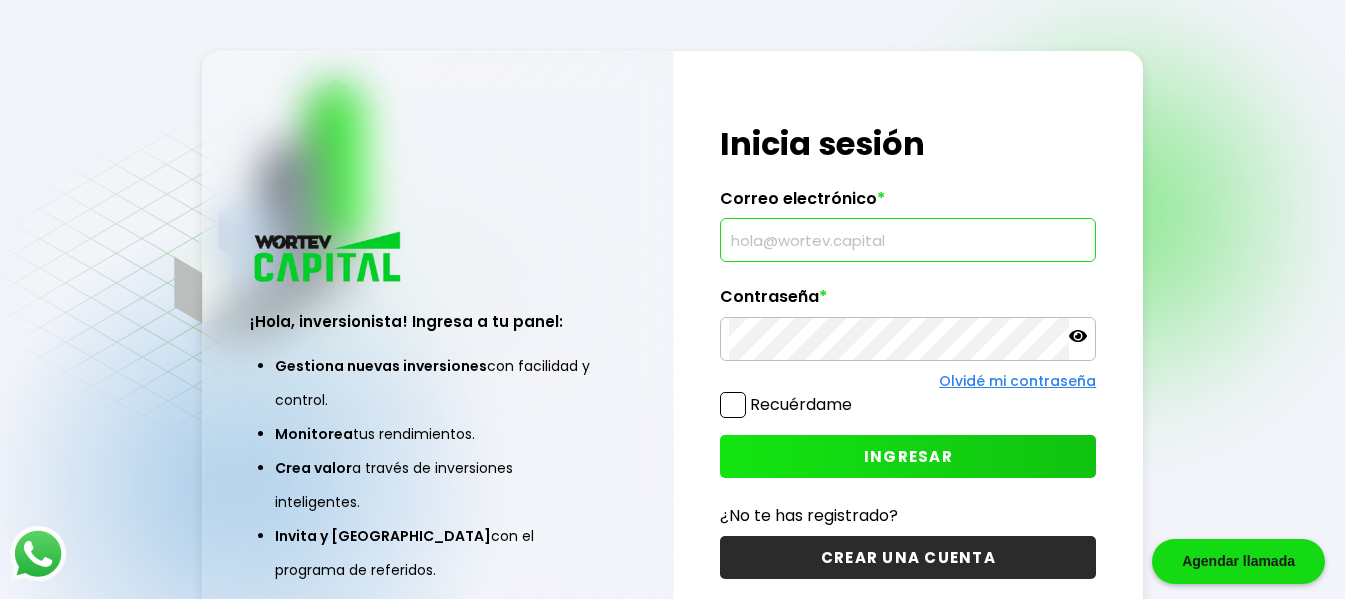 click at bounding box center [908, 240] 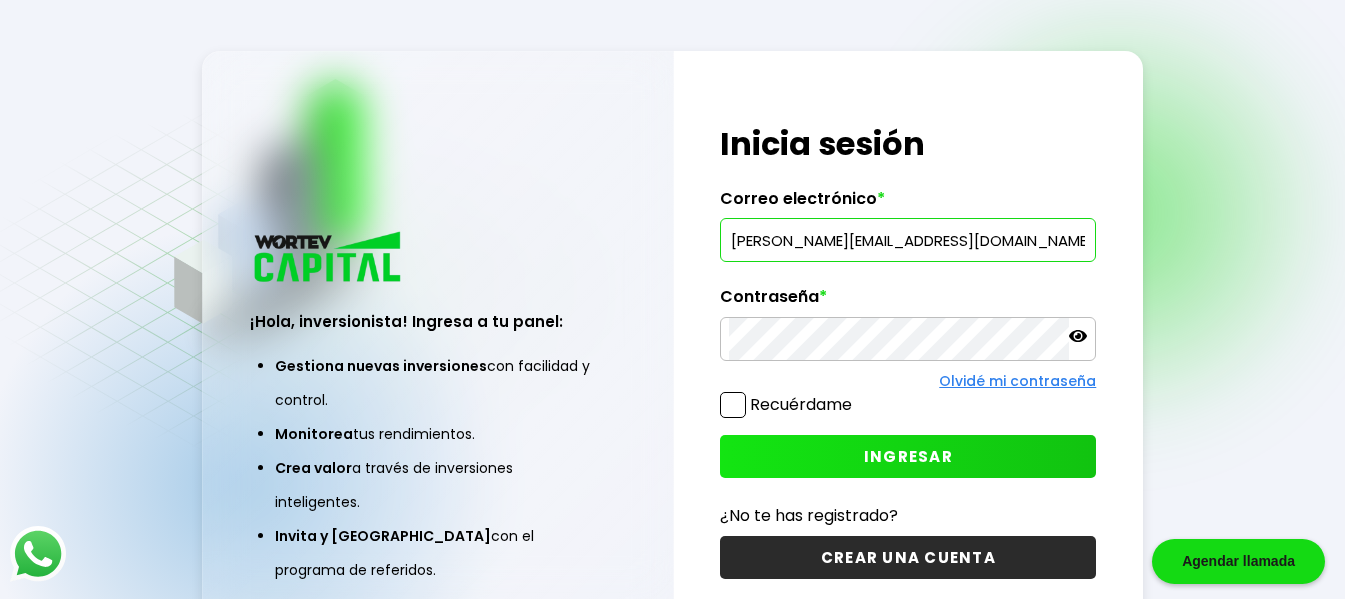 type on "luise.campos.r96@gmail.com" 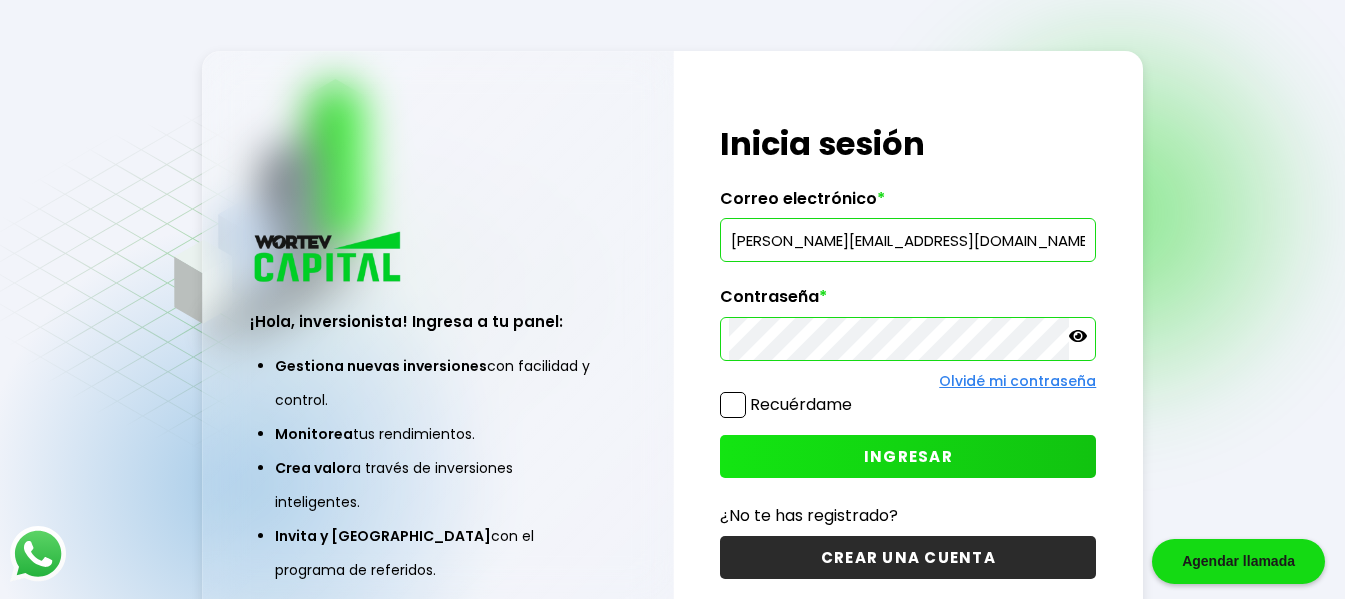 click on "INGRESAR" at bounding box center [908, 456] 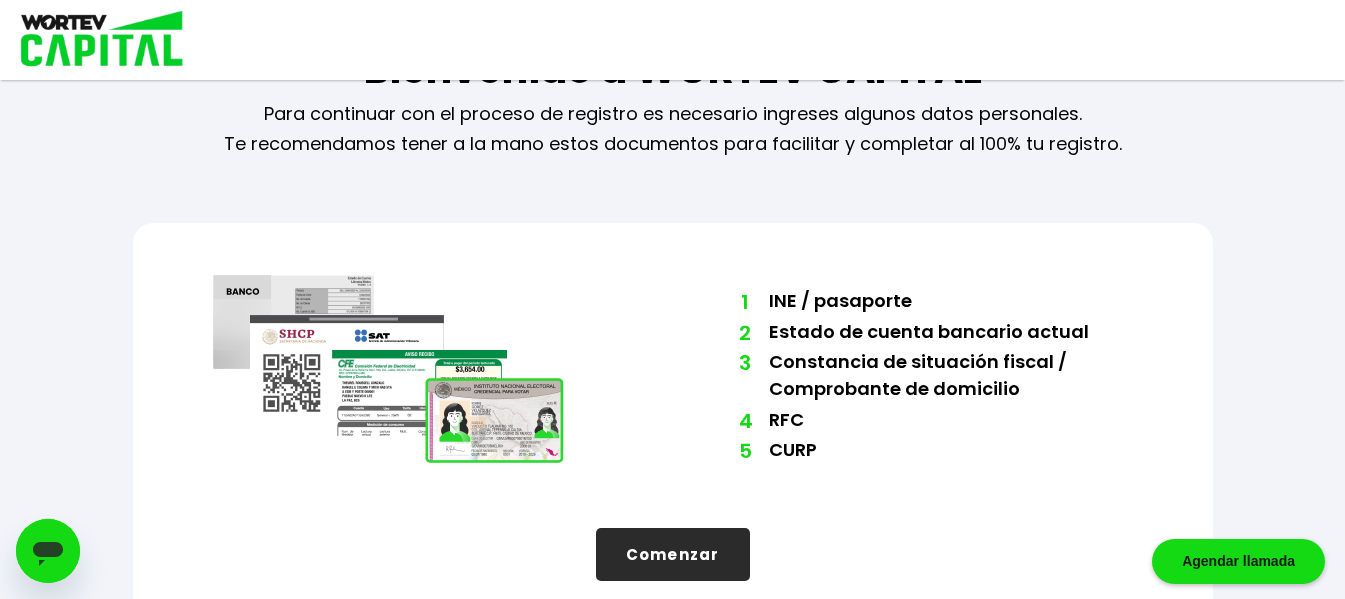 scroll, scrollTop: 111, scrollLeft: 0, axis: vertical 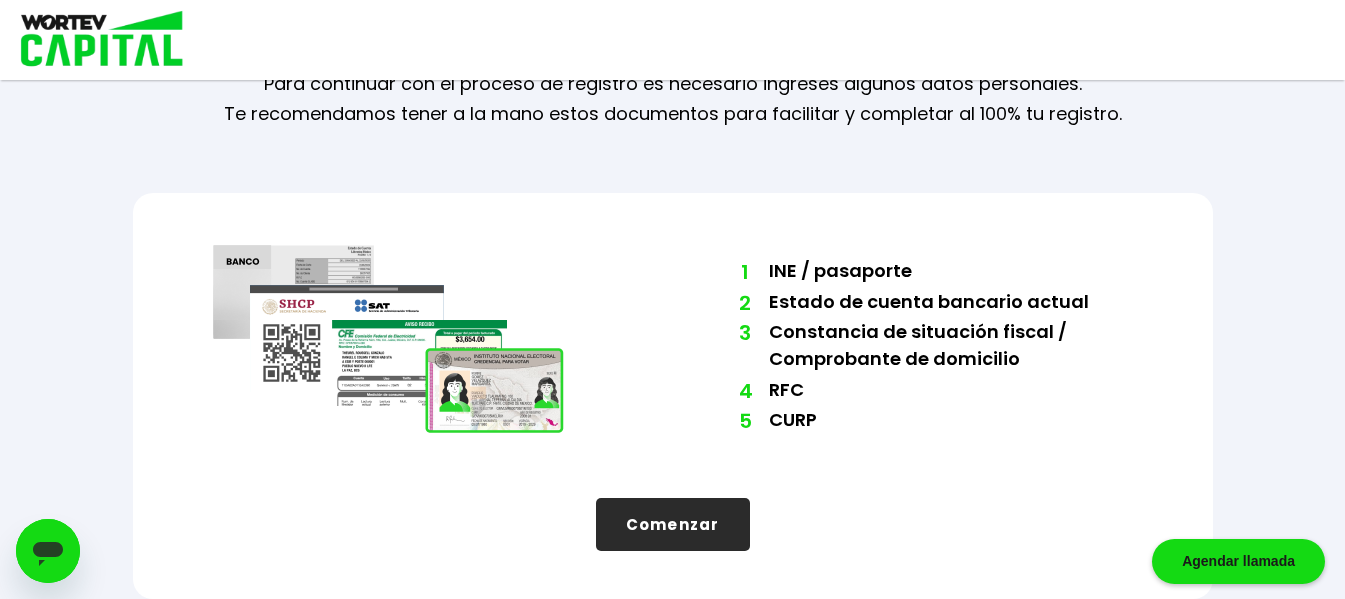 click on "Comenzar" at bounding box center [673, 524] 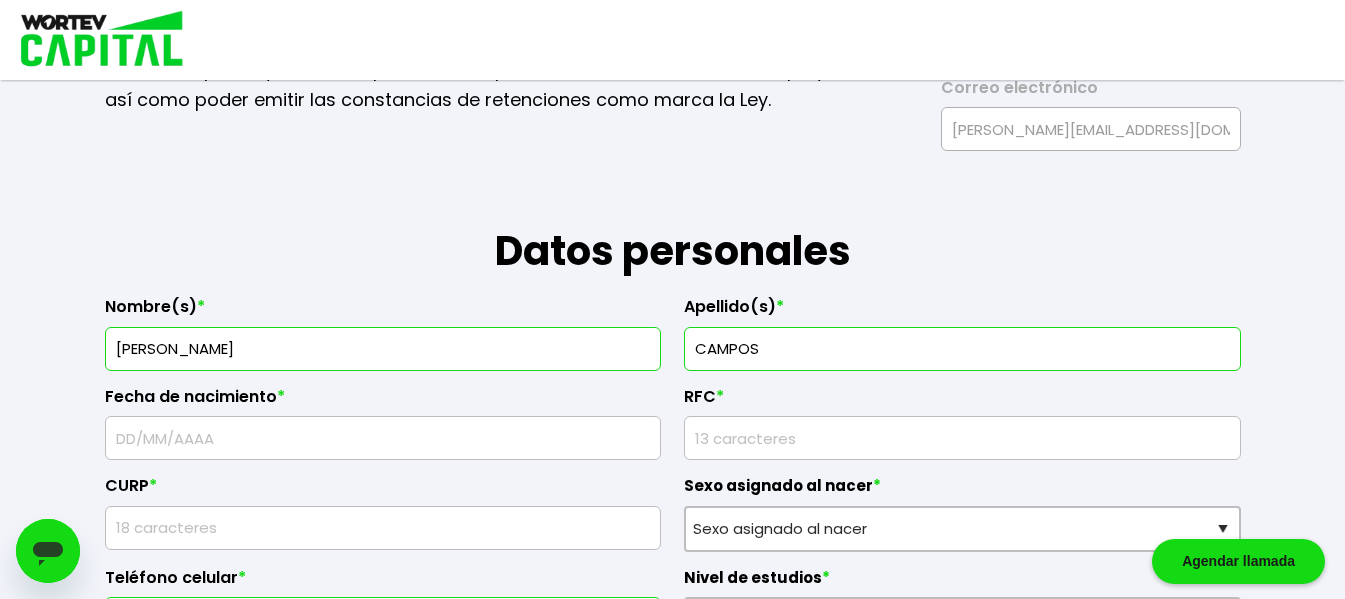 scroll, scrollTop: 211, scrollLeft: 0, axis: vertical 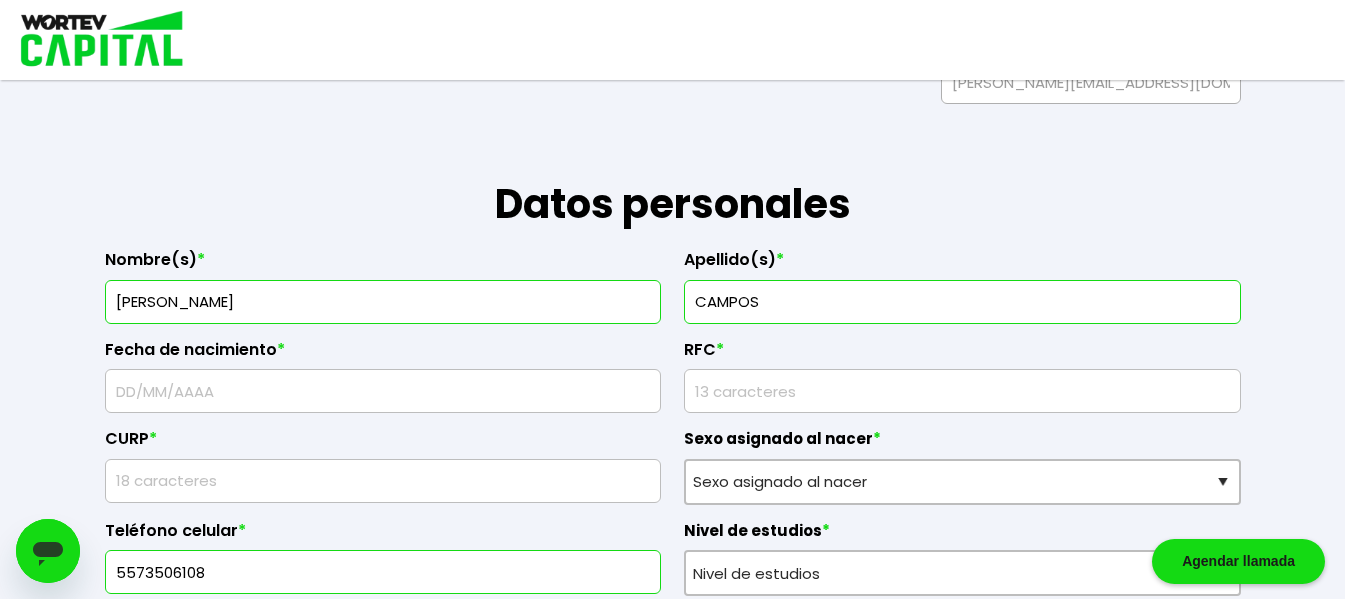 click at bounding box center [383, 391] 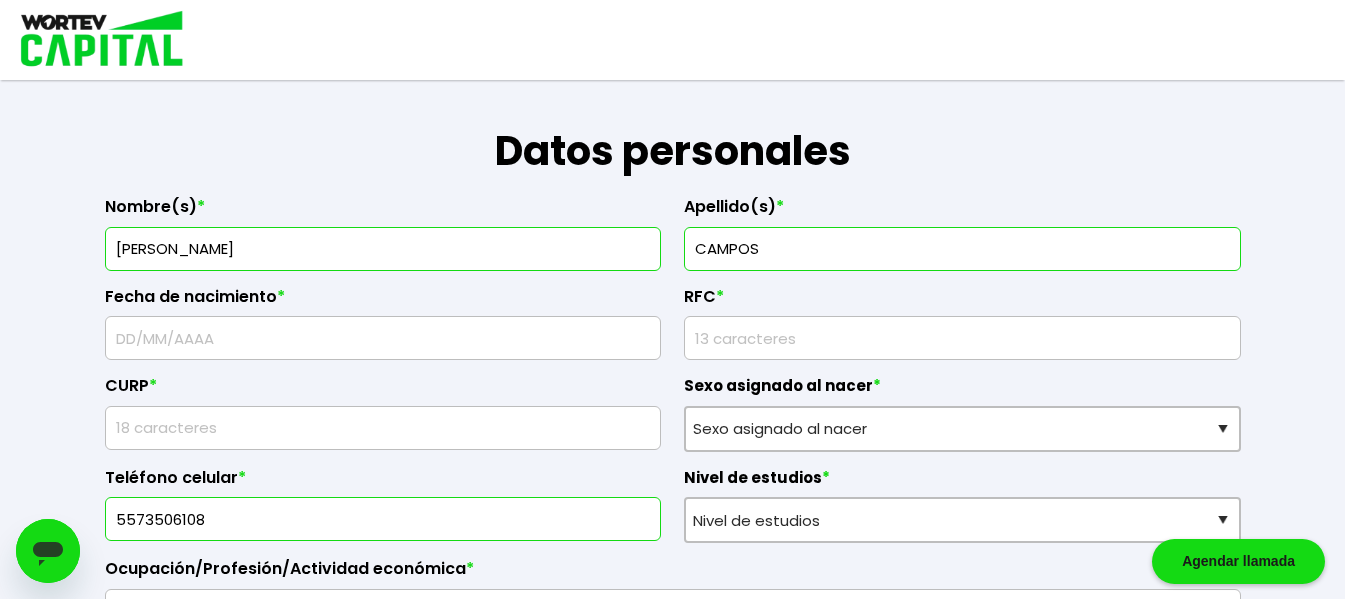 scroll, scrollTop: 311, scrollLeft: 0, axis: vertical 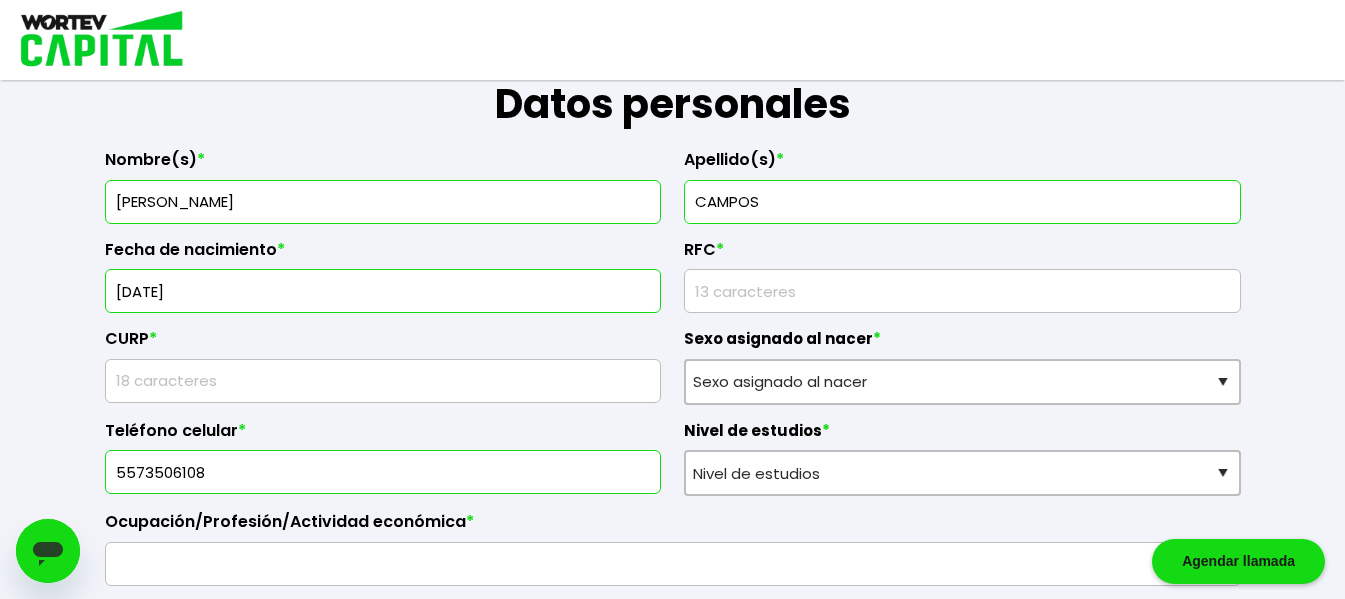 type on "12/10/1996" 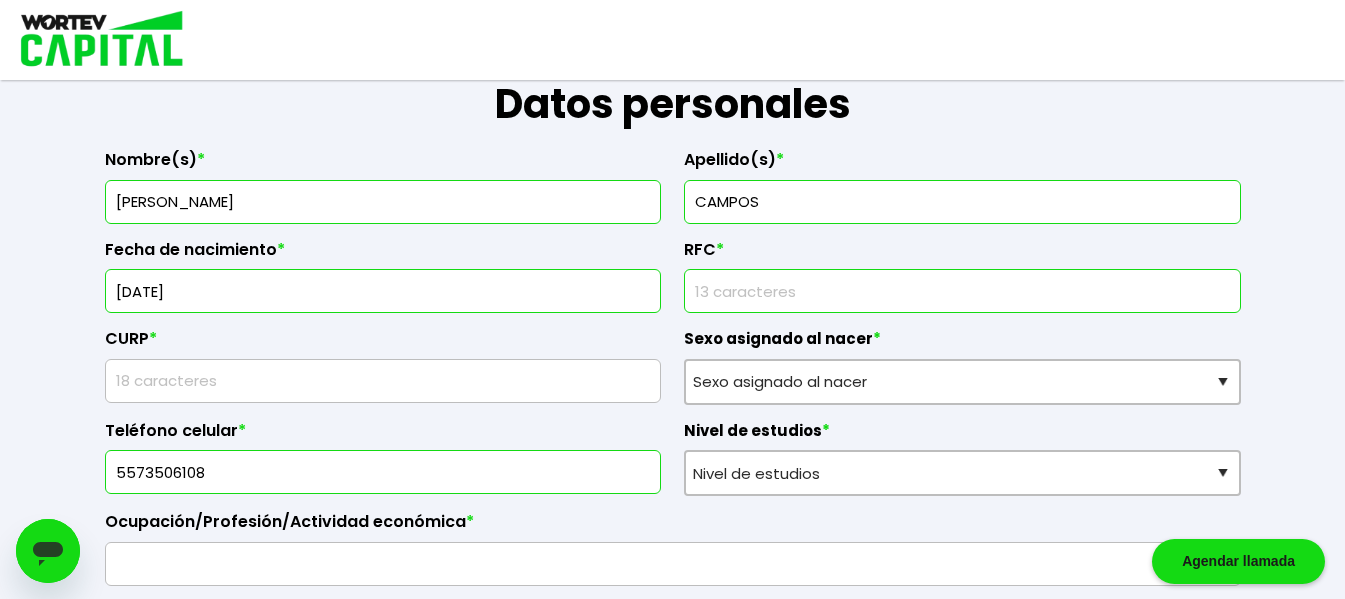 type on "CARL961012H90" 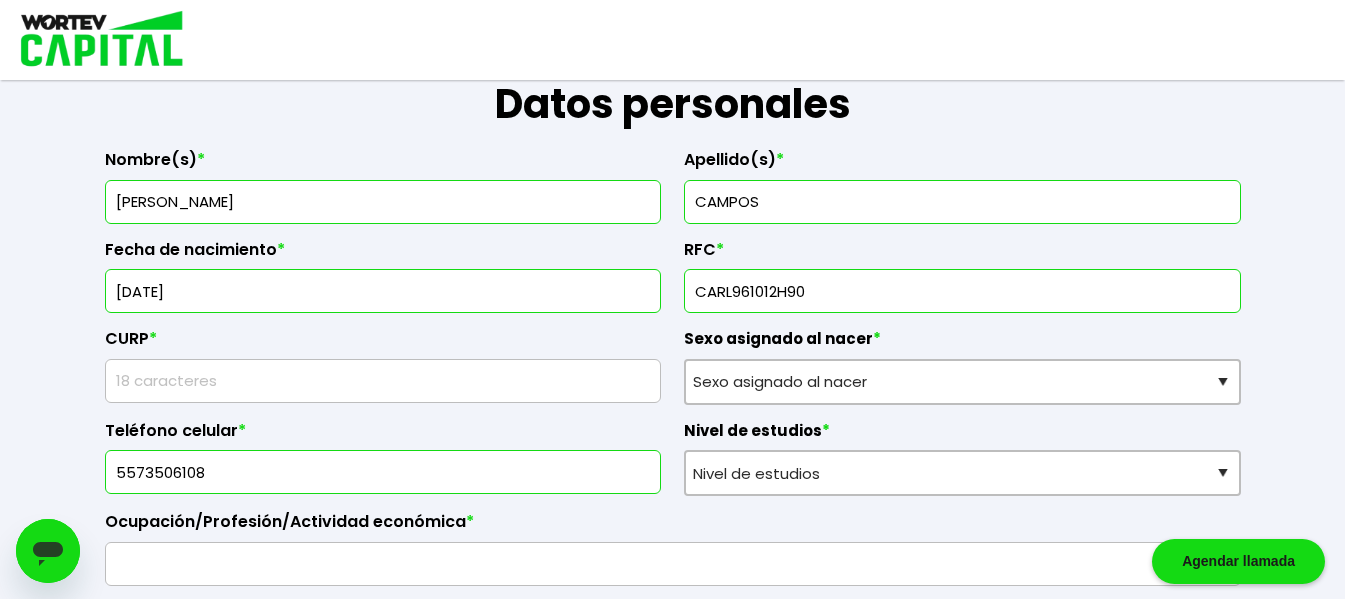 drag, startPoint x: 827, startPoint y: 298, endPoint x: 664, endPoint y: 312, distance: 163.60013 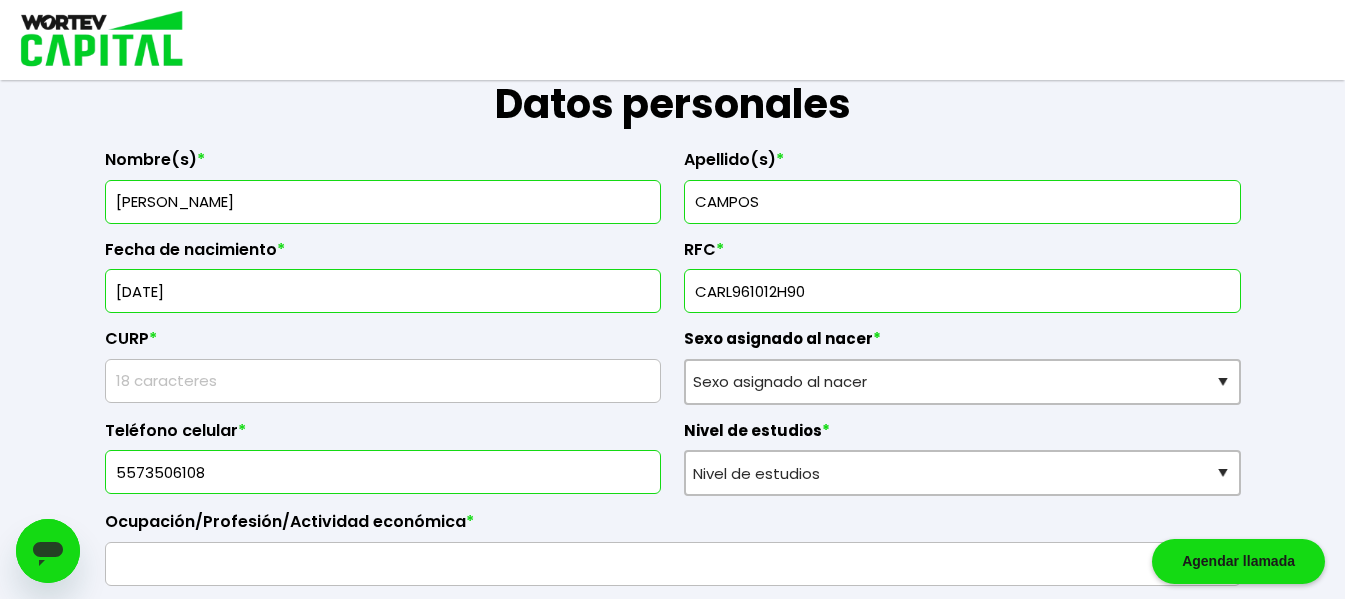 click at bounding box center [383, 381] 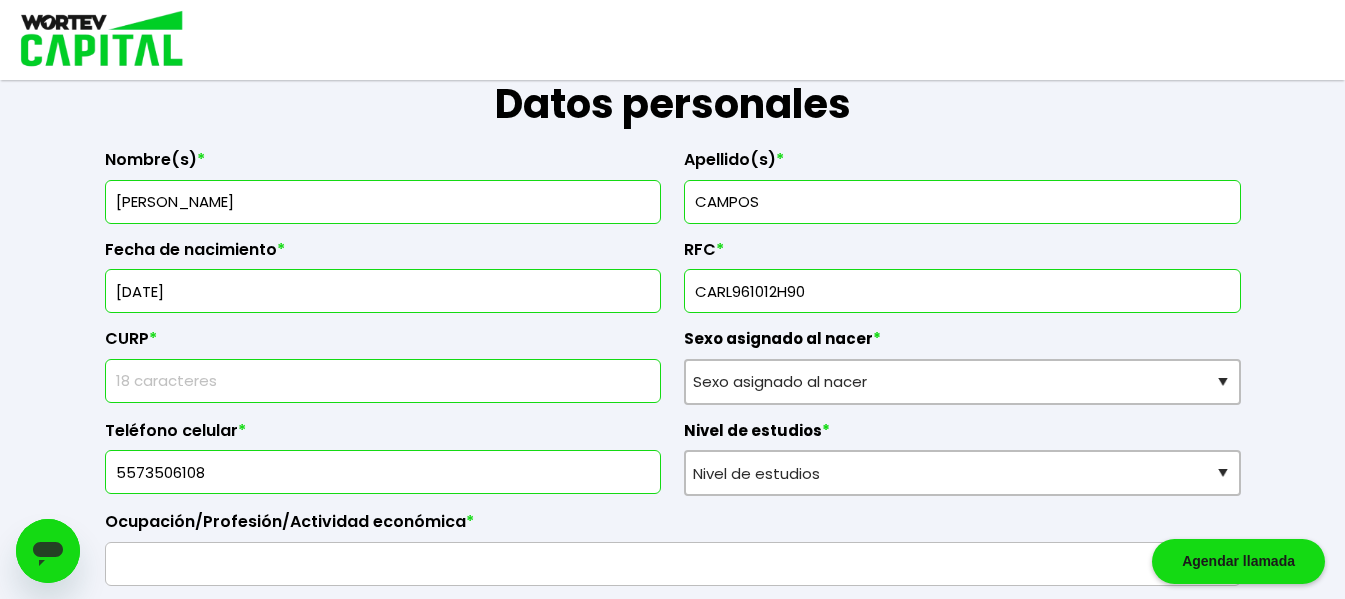 type on "CARL961012HMCMMS00" 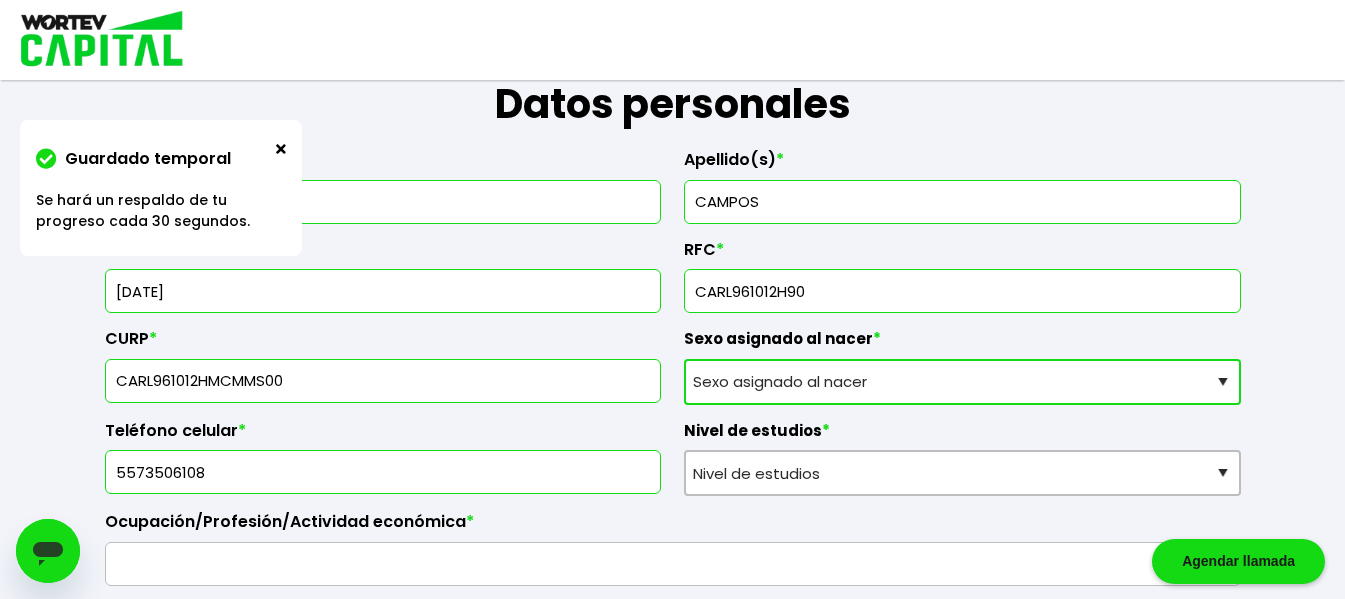 click on "Sexo asignado al nacer Hombre Mujer Prefiero no contestar" at bounding box center (962, 382) 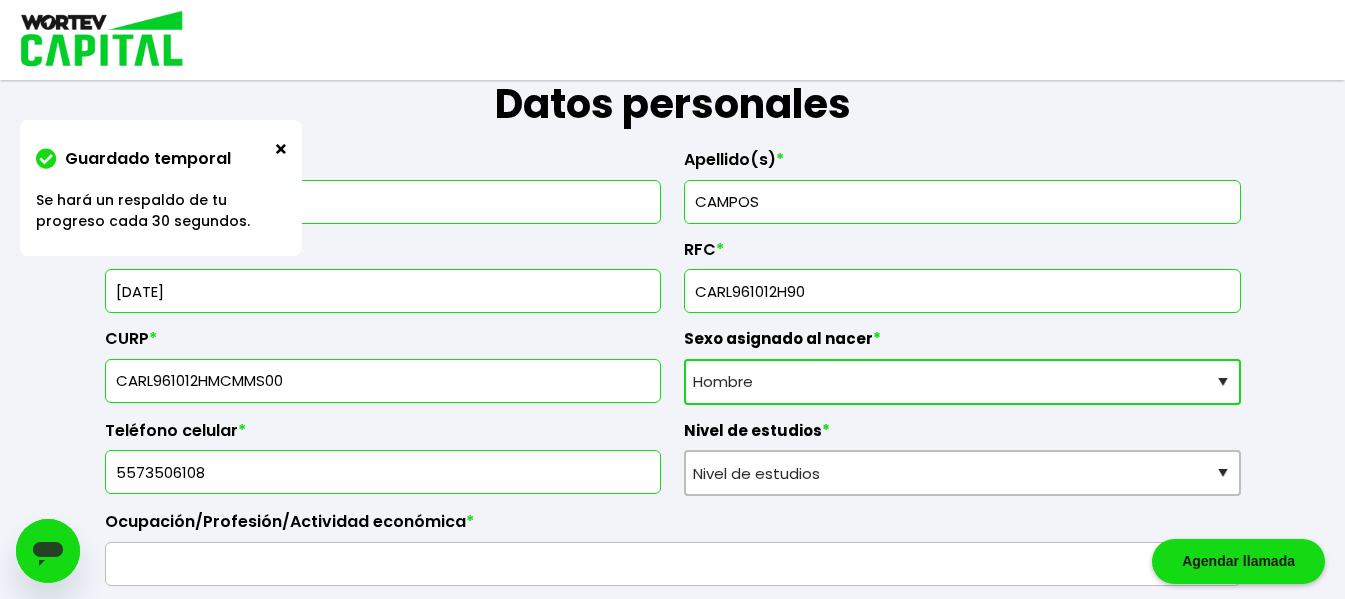 click on "Sexo asignado al nacer Hombre Mujer Prefiero no contestar" at bounding box center (962, 382) 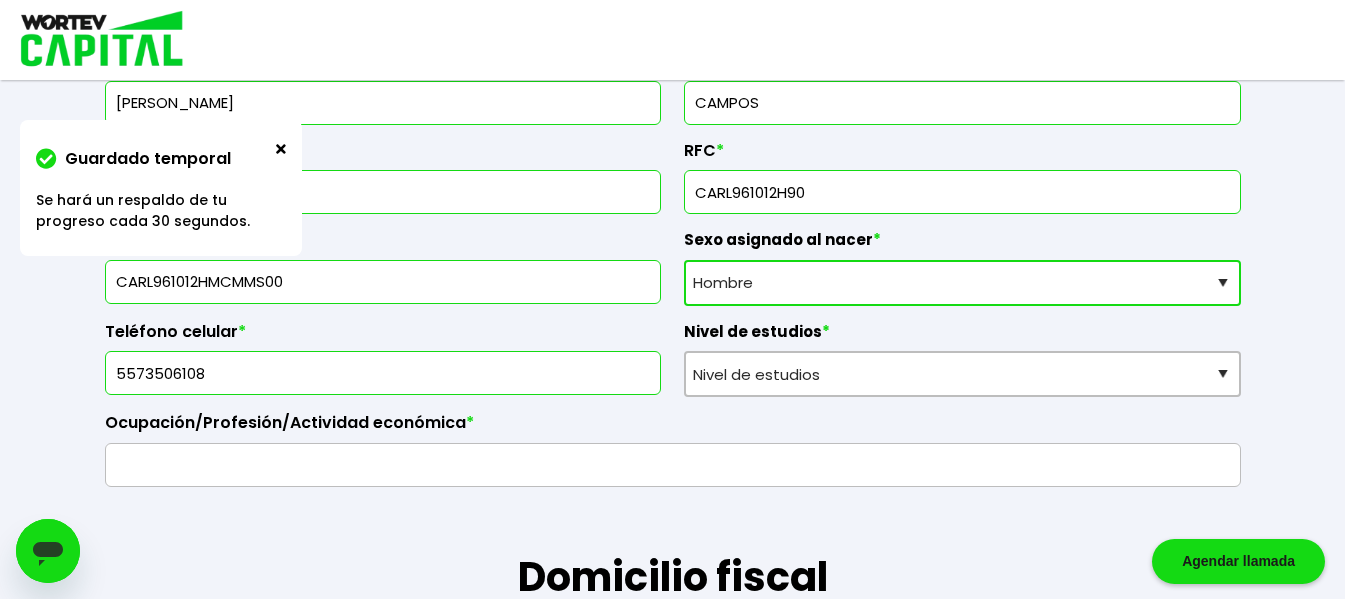 scroll, scrollTop: 411, scrollLeft: 0, axis: vertical 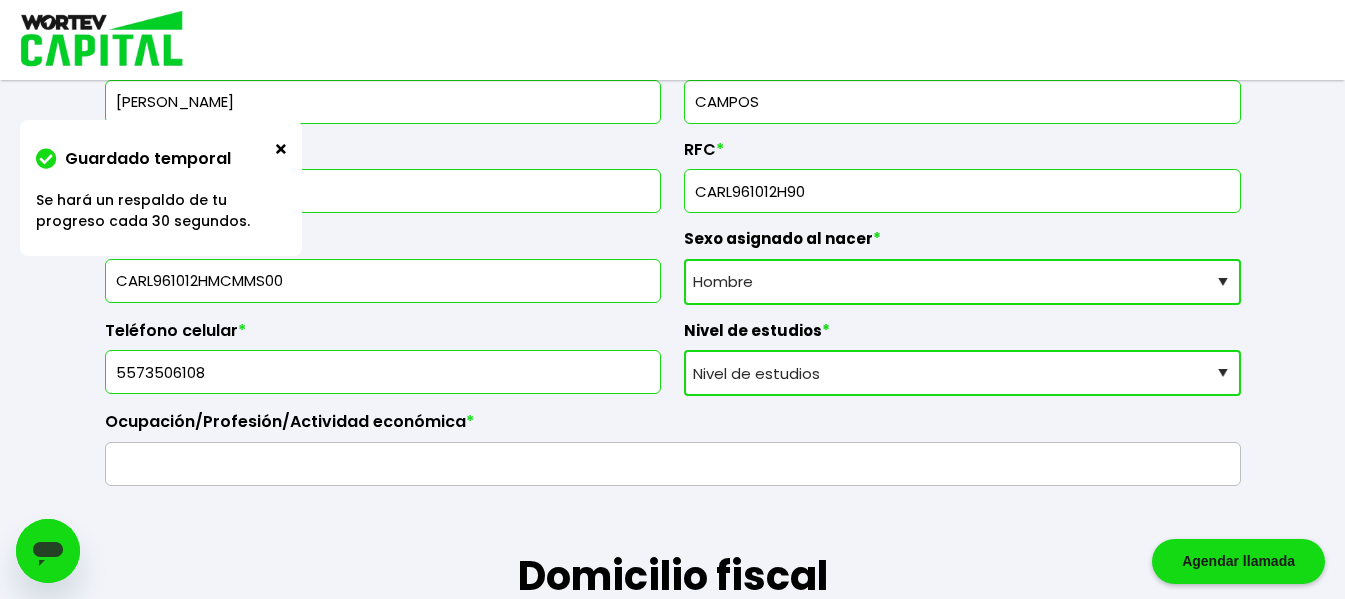 click on "Nivel de estudios Primaria Secundaria Bachillerato Licenciatura Posgrado" at bounding box center (962, 373) 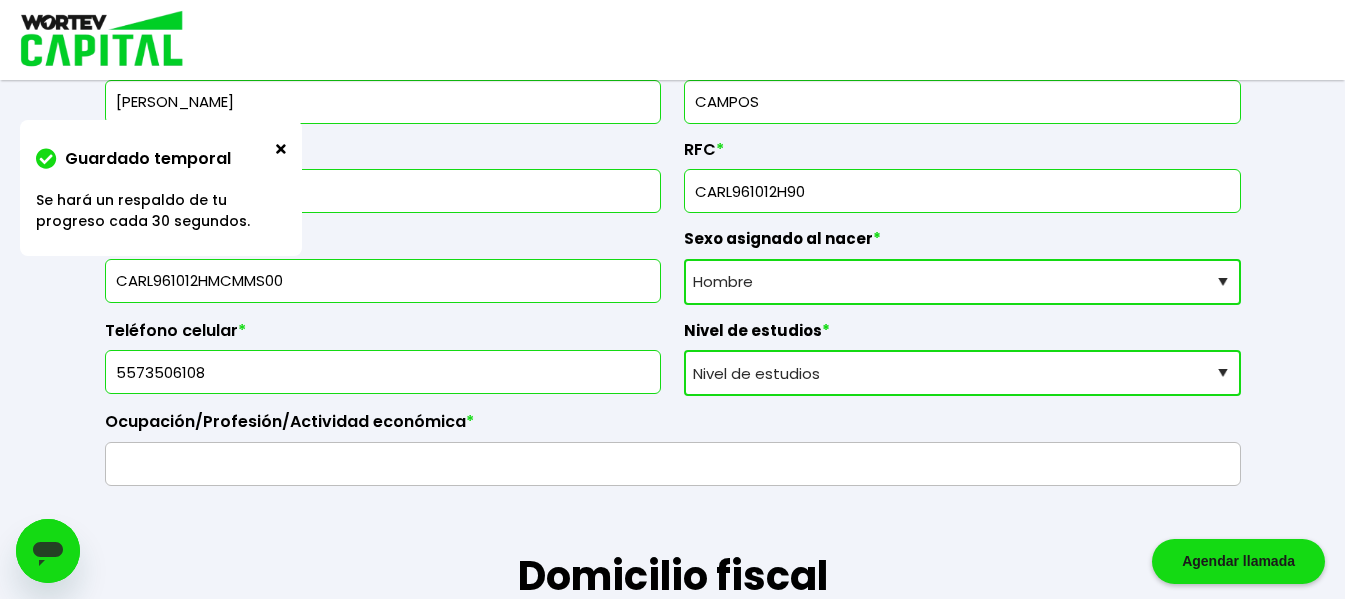 select on "Licenciatura" 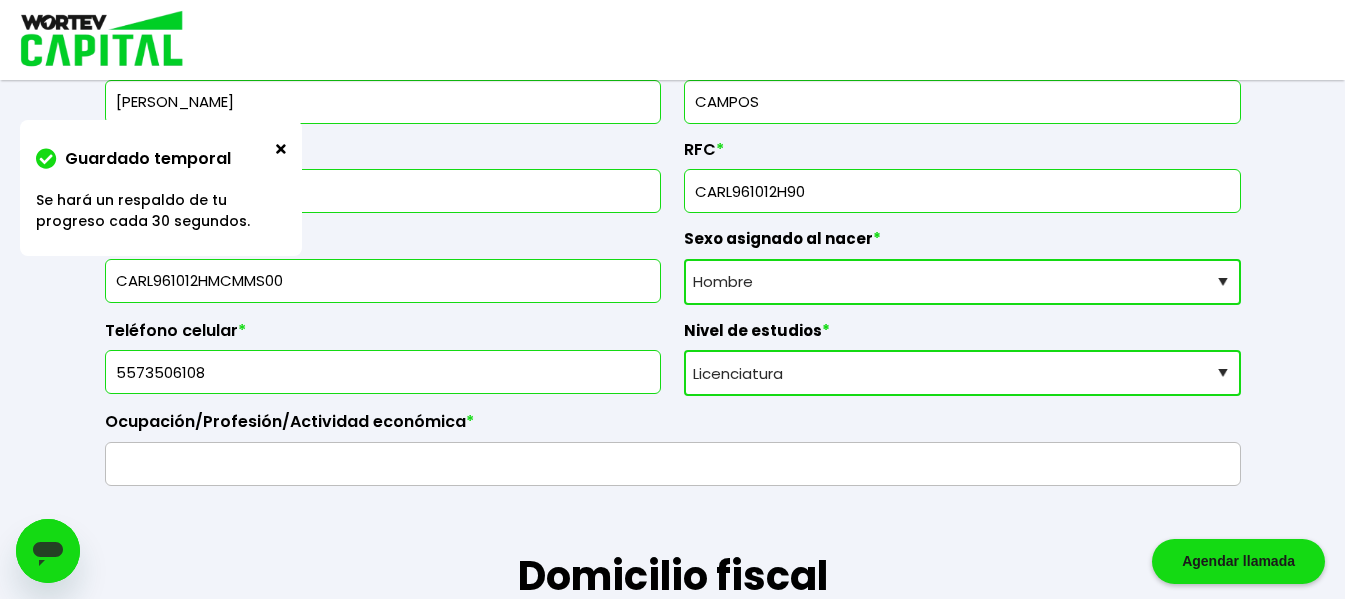 click on "Nivel de estudios Primaria Secundaria Bachillerato Licenciatura Posgrado" at bounding box center (962, 373) 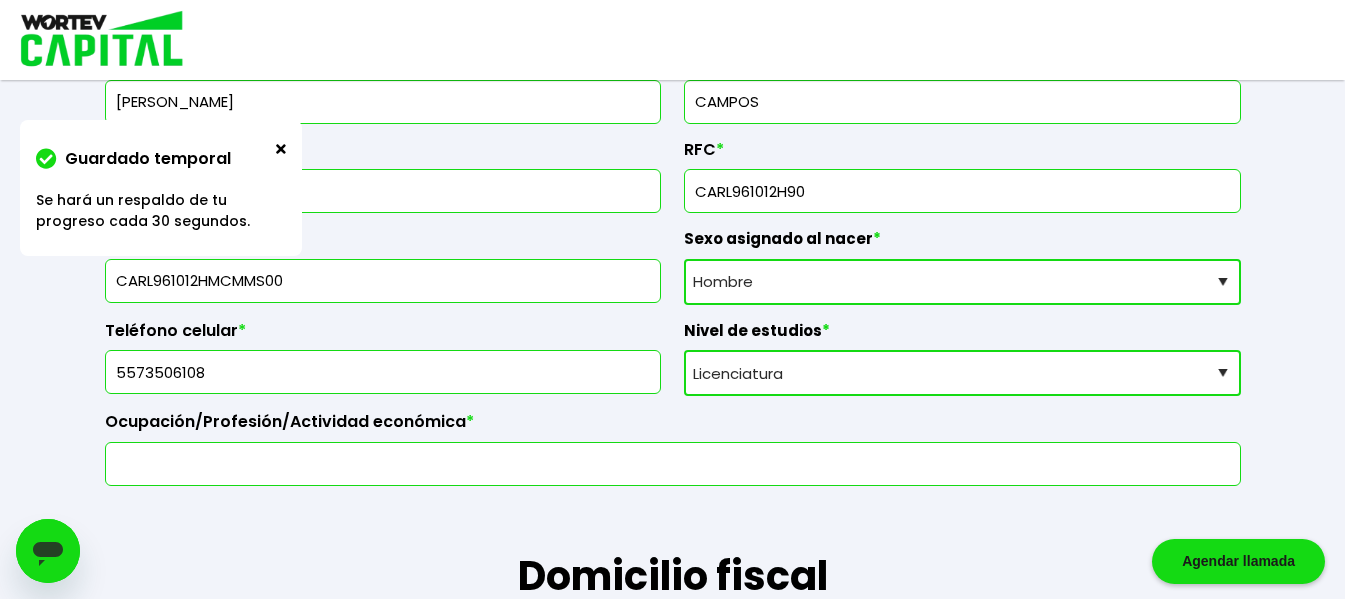 click at bounding box center [673, 464] 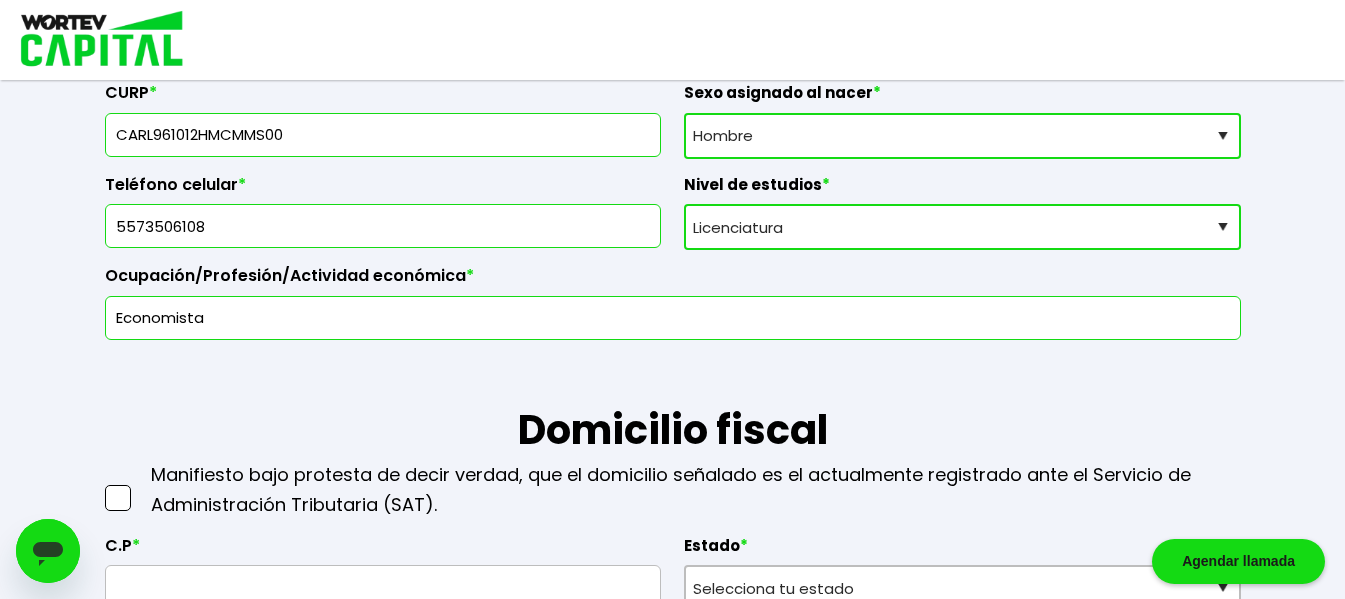 scroll, scrollTop: 711, scrollLeft: 0, axis: vertical 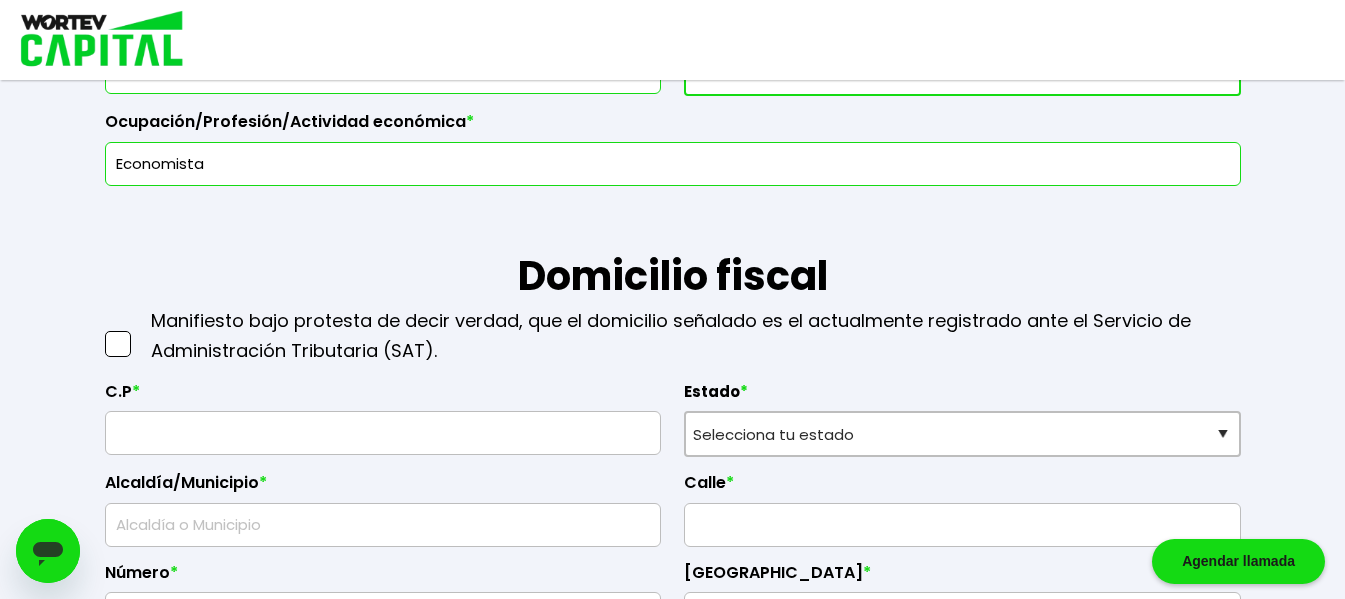 type on "Economista" 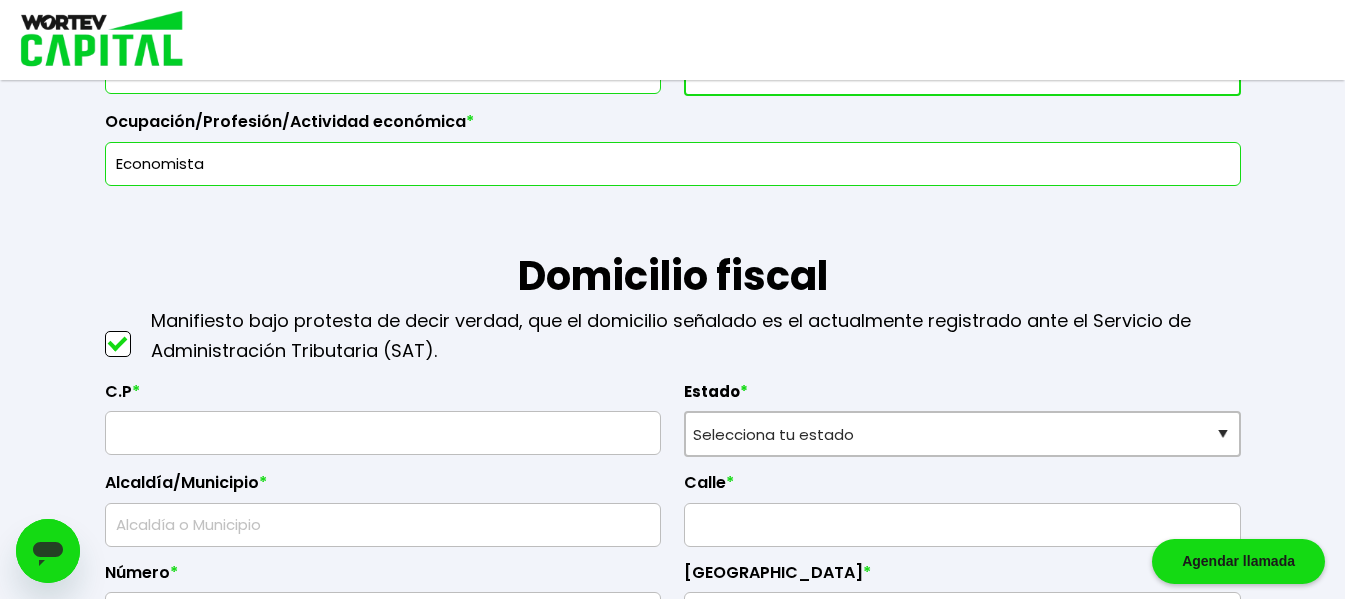 click at bounding box center (383, 433) 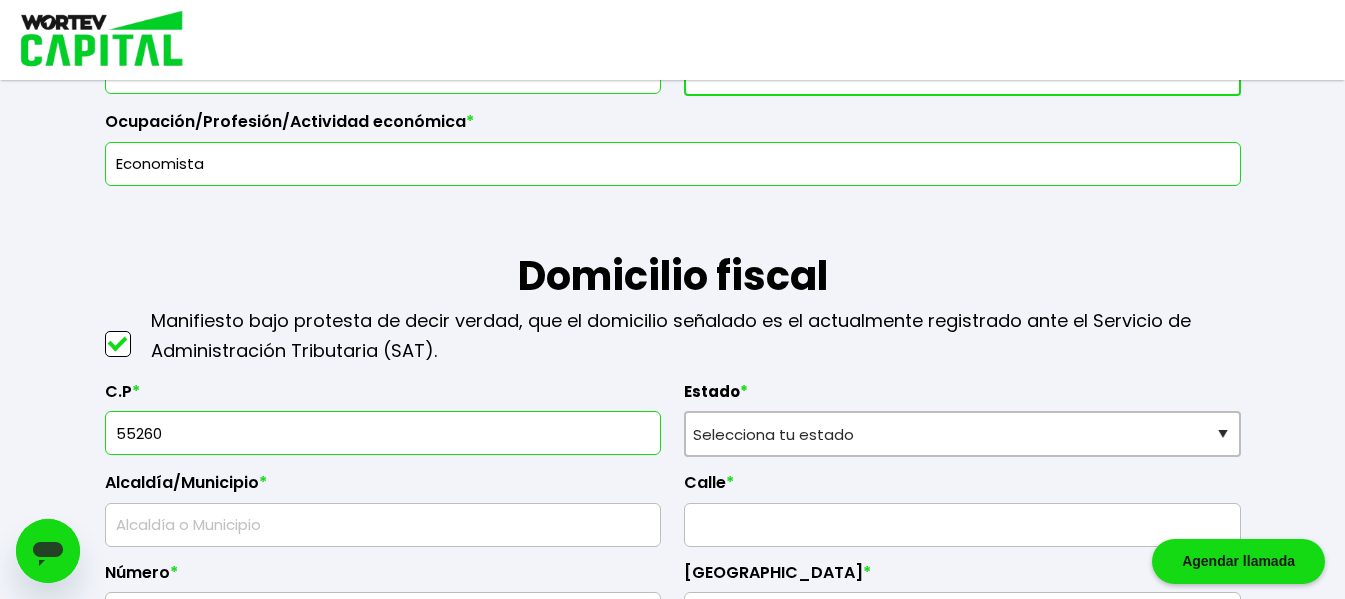 type on "55260" 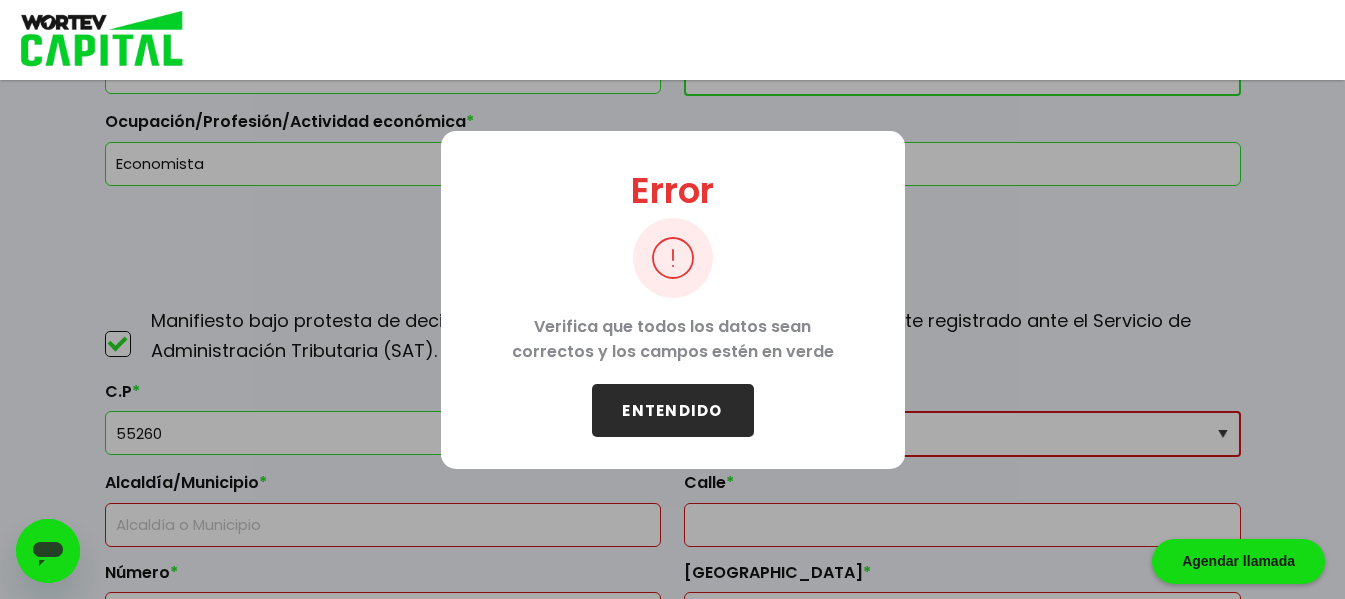 type on "Ecatepec de Morelos" 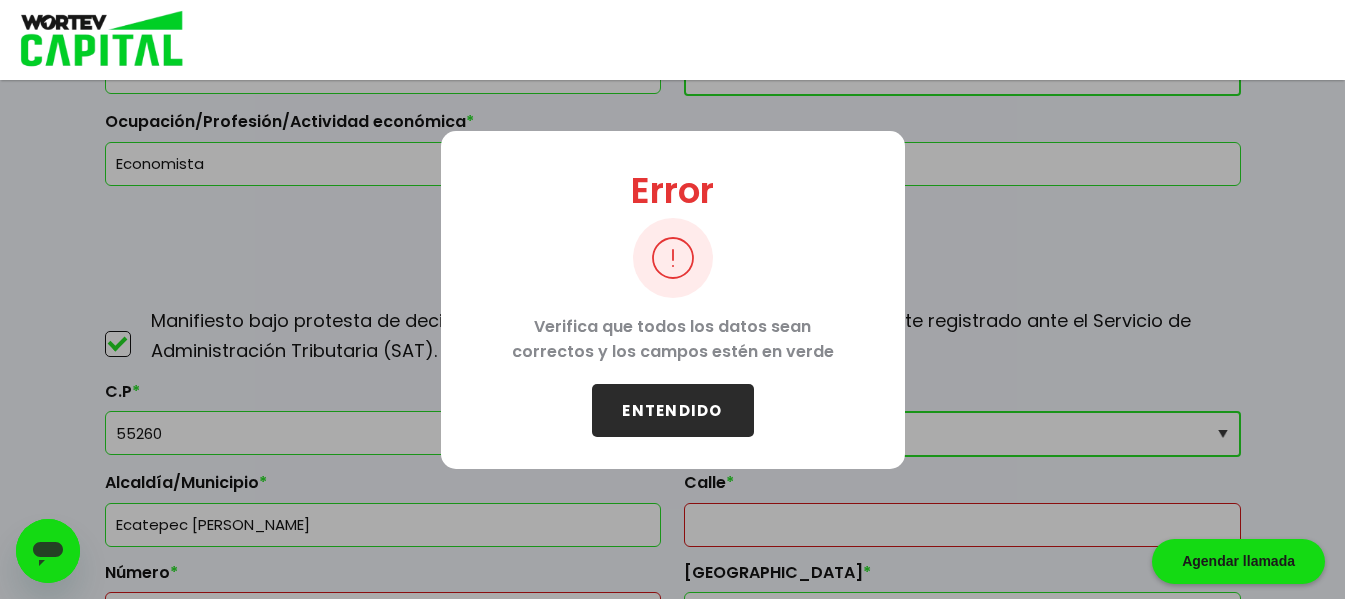 click on "ENTENDIDO" at bounding box center [673, 410] 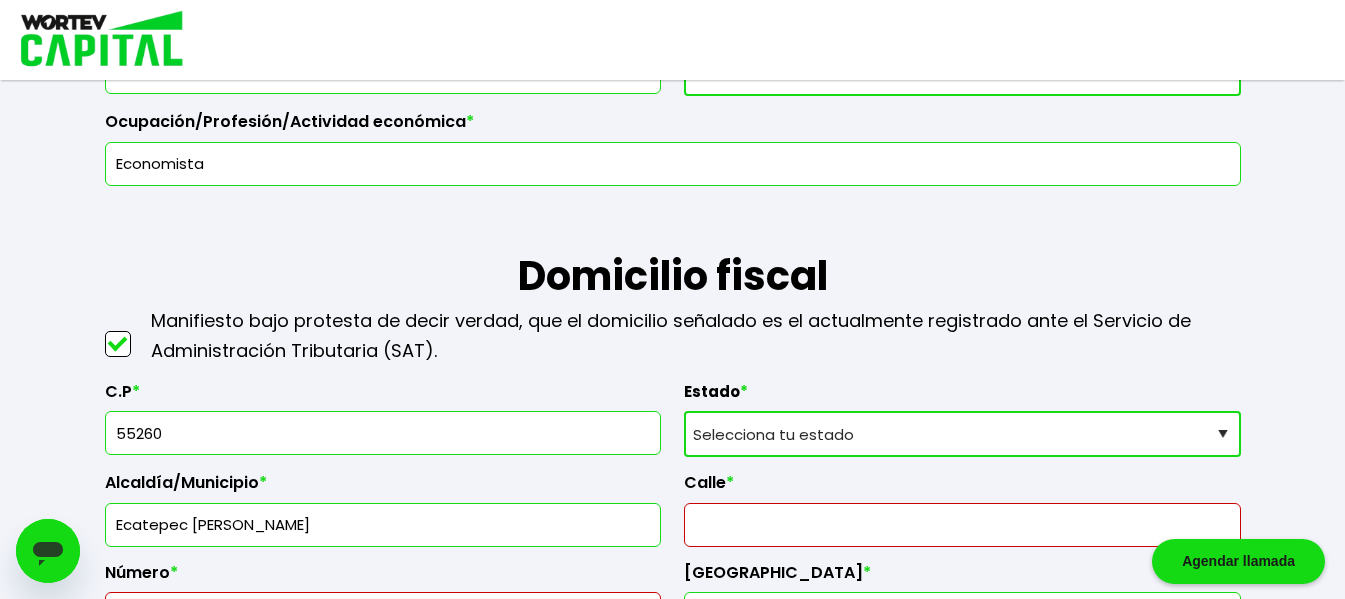 click on "Selecciona tu estado Aguascalientes Baja California Baja California Sur Campeche Chiapas Ciudad de México Chihuahua Coahuila Colima Durango Estado de México Guanajuato Guerrero Hidalgo Jalisco Michoacán Morelos Nayarit Nuevo León Oaxaca Puebla Querétaro Quintana Roo San Luis Potosí Sinaloa Sonora Tabasco Tamaulipas Tlaxcala Veracruz Yucatán Zacatecas" at bounding box center (962, 434) 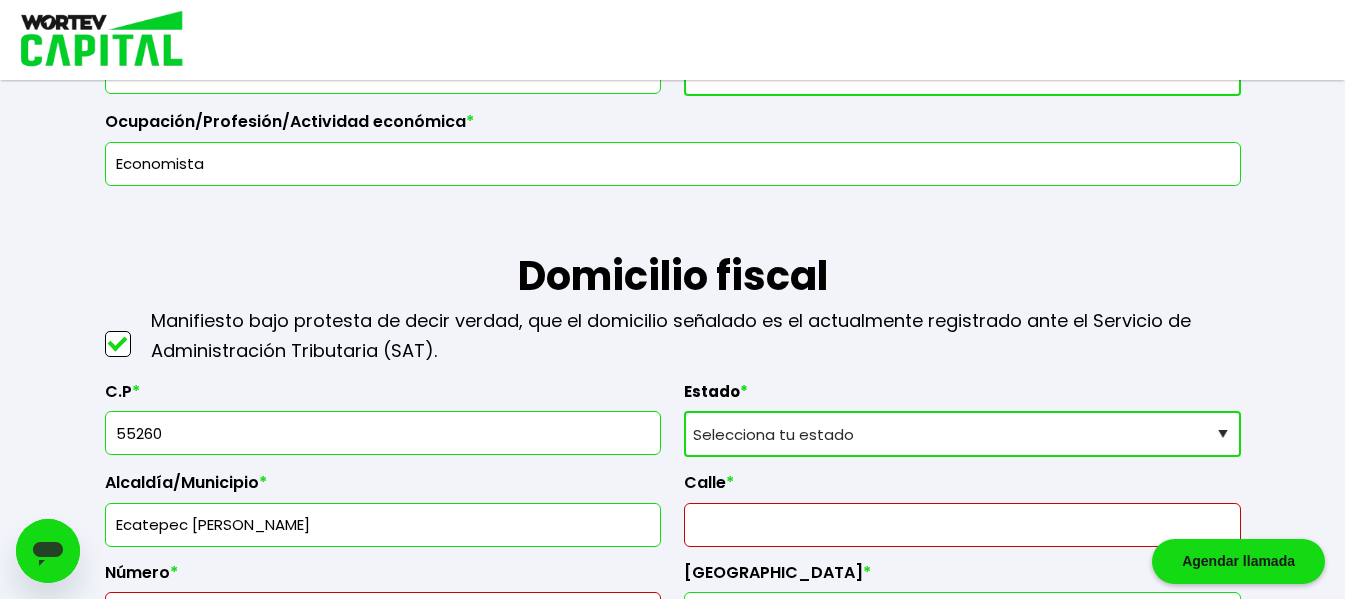 select on "MX" 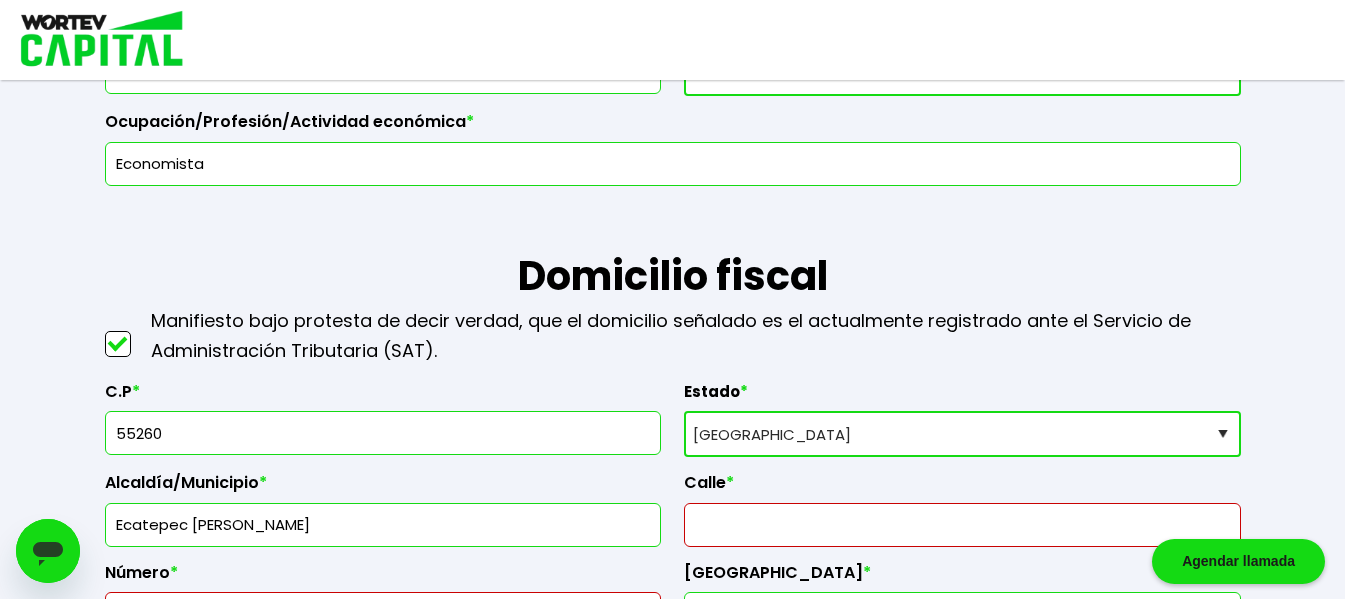 click on "Selecciona tu estado Aguascalientes Baja California Baja California Sur Campeche Chiapas Ciudad de México Chihuahua Coahuila Colima Durango Estado de México Guanajuato Guerrero Hidalgo Jalisco Michoacán Morelos Nayarit Nuevo León Oaxaca Puebla Querétaro Quintana Roo San Luis Potosí Sinaloa Sonora Tabasco Tamaulipas Tlaxcala Veracruz Yucatán Zacatecas" at bounding box center (962, 434) 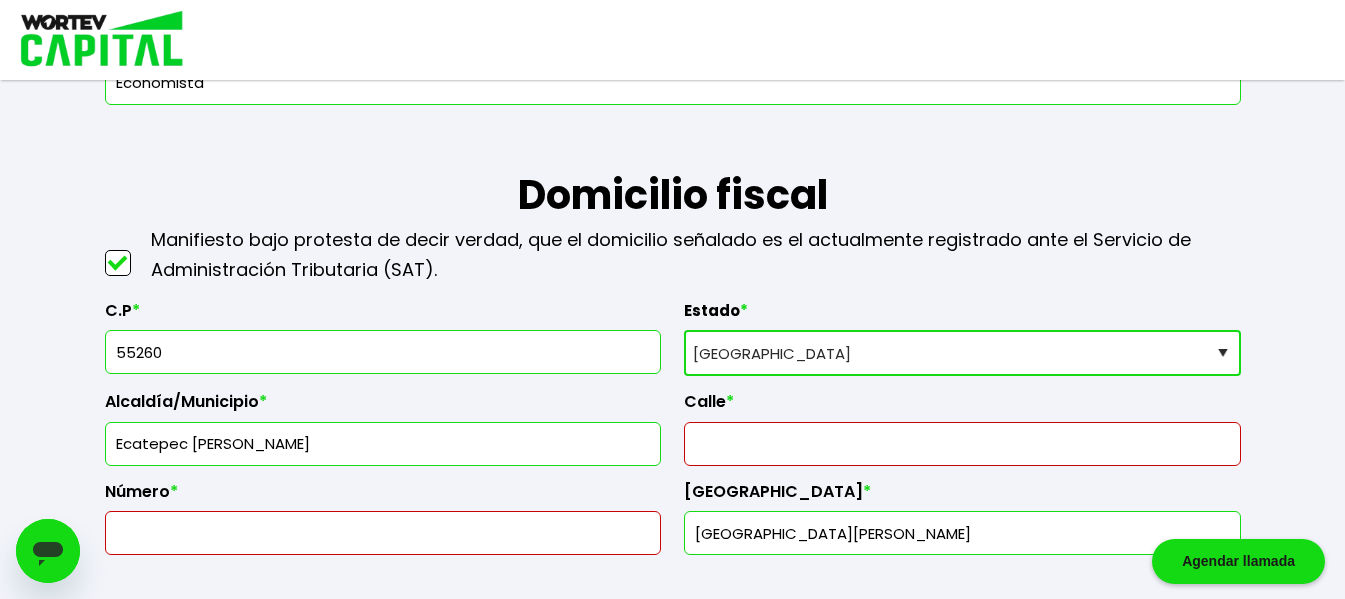 scroll, scrollTop: 911, scrollLeft: 0, axis: vertical 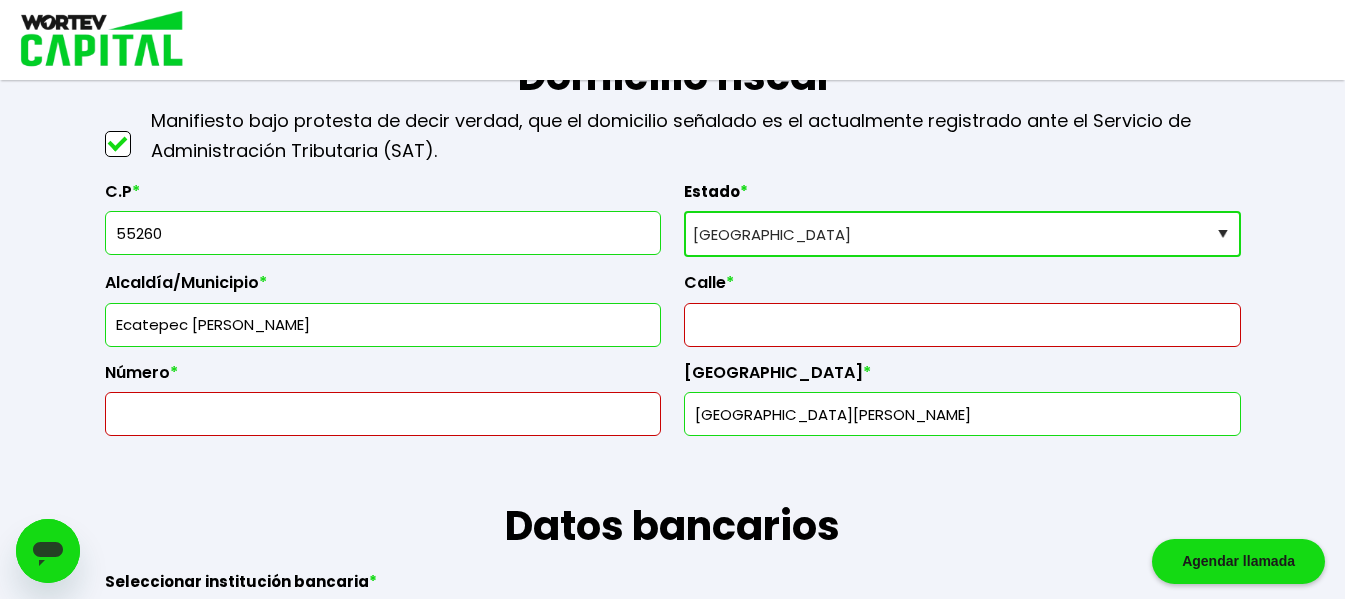 click on "Ecatepec de Morelos" at bounding box center (383, 325) 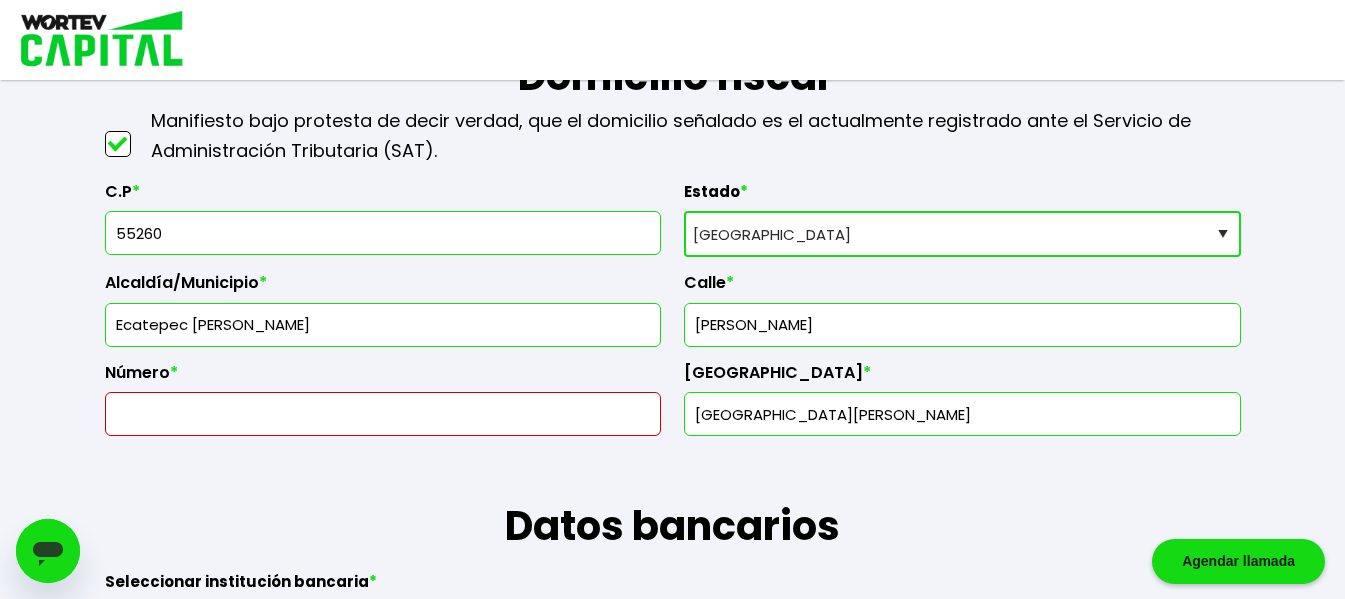 type on "Leonardo Muñioz" 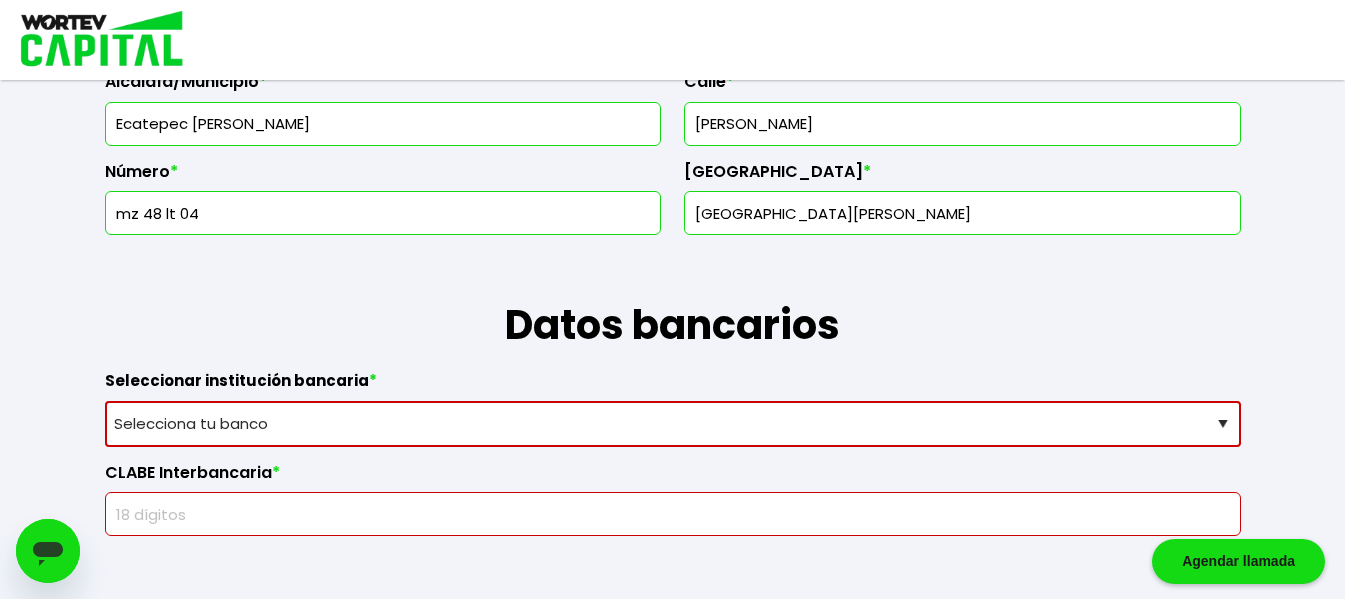 scroll, scrollTop: 1211, scrollLeft: 0, axis: vertical 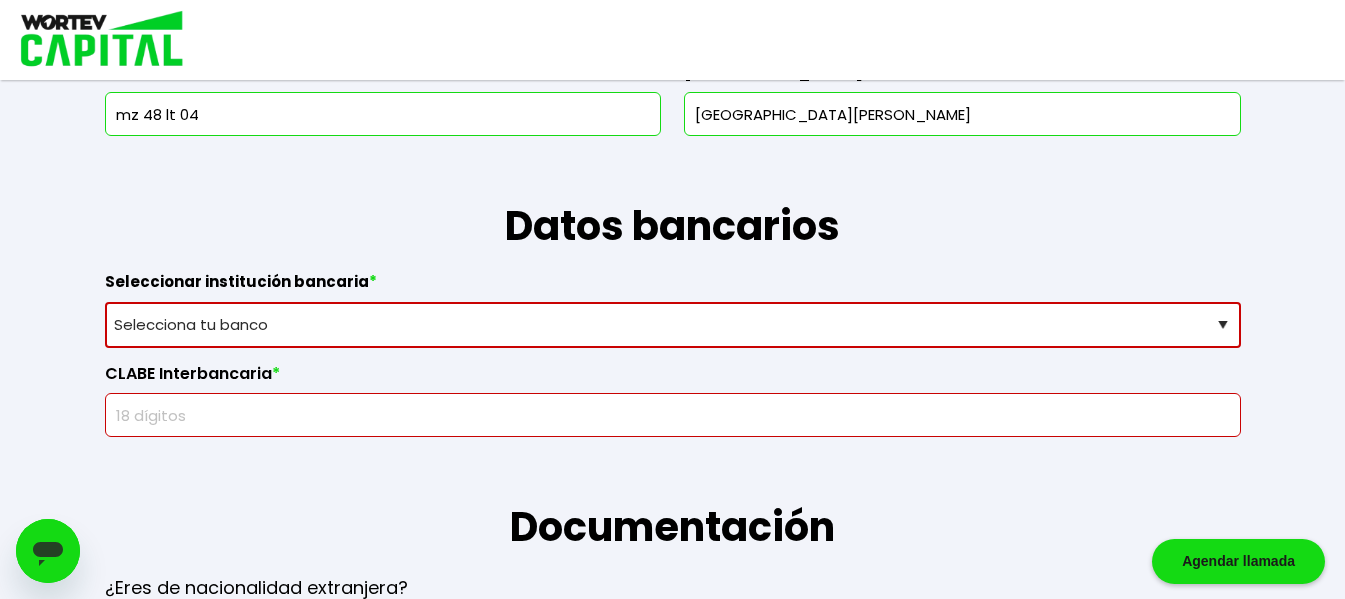 type on "mz 48 lt 04" 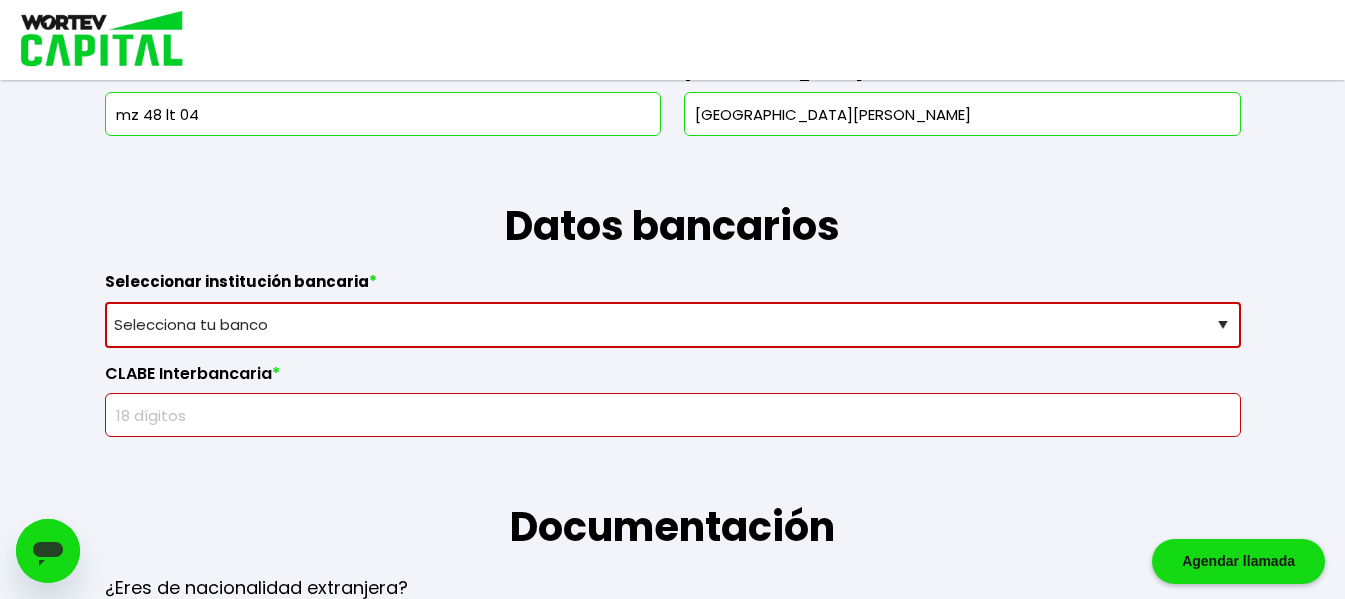 click on "Selecciona tu banco ABC Capital Actinver Afirme Albo ASP Banamex Banbajio Banco Autofin Banco Azteca Banco Bancrea Banco Base Banco Inmobiliario Mexicano Banco Sabadell Banco ve por más Bancoppel Banjercito Bankaool Banorte Banregio Banregio (Hey Banco) Bansefi Bansi BBVA Bancomer Bineo Caja Morelia Valladolid Caja Popular Mexicana Caja Yanga CIBanco Compartamos Banco CONSUBANCO Cuenca Finsus Fondeadora Grupo Financiero MULTIVA HSBC Inbursa INTERCAM Banco INVEX IXE Klar Alternativos ku-bo Financiero, S.A. de C.V. Mercado Pago Mifel Nu Bank Santander Scotiabank Stori STP Uala Otro" at bounding box center (673, 325) 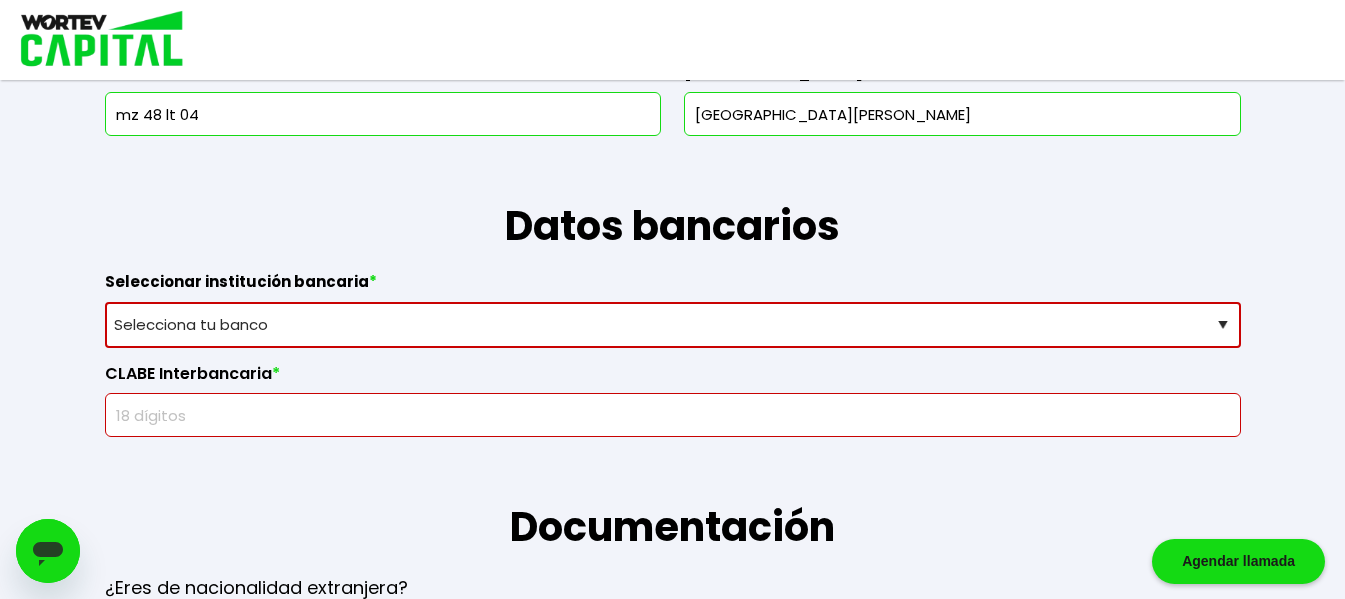 select on "BBVA Bancomer" 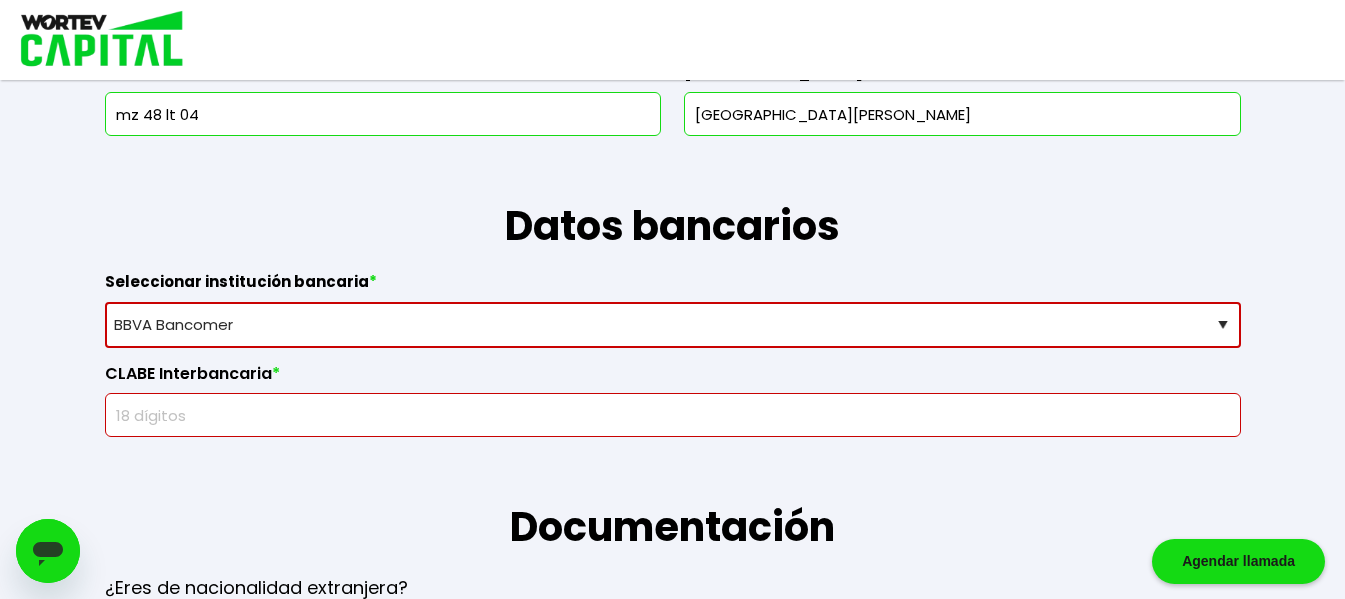 click on "Selecciona tu banco ABC Capital Actinver Afirme Albo ASP Banamex Banbajio Banco Autofin Banco Azteca Banco Bancrea Banco Base Banco Inmobiliario Mexicano Banco Sabadell Banco ve por más Bancoppel Banjercito Bankaool Banorte Banregio Banregio (Hey Banco) Bansefi Bansi BBVA Bancomer Bineo Caja Morelia Valladolid Caja Popular Mexicana Caja Yanga CIBanco Compartamos Banco CONSUBANCO Cuenca Finsus Fondeadora Grupo Financiero MULTIVA HSBC Inbursa INTERCAM Banco INVEX IXE Klar Alternativos ku-bo Financiero, S.A. de C.V. Mercado Pago Mifel Nu Bank Santander Scotiabank Stori STP Uala Otro" at bounding box center [673, 325] 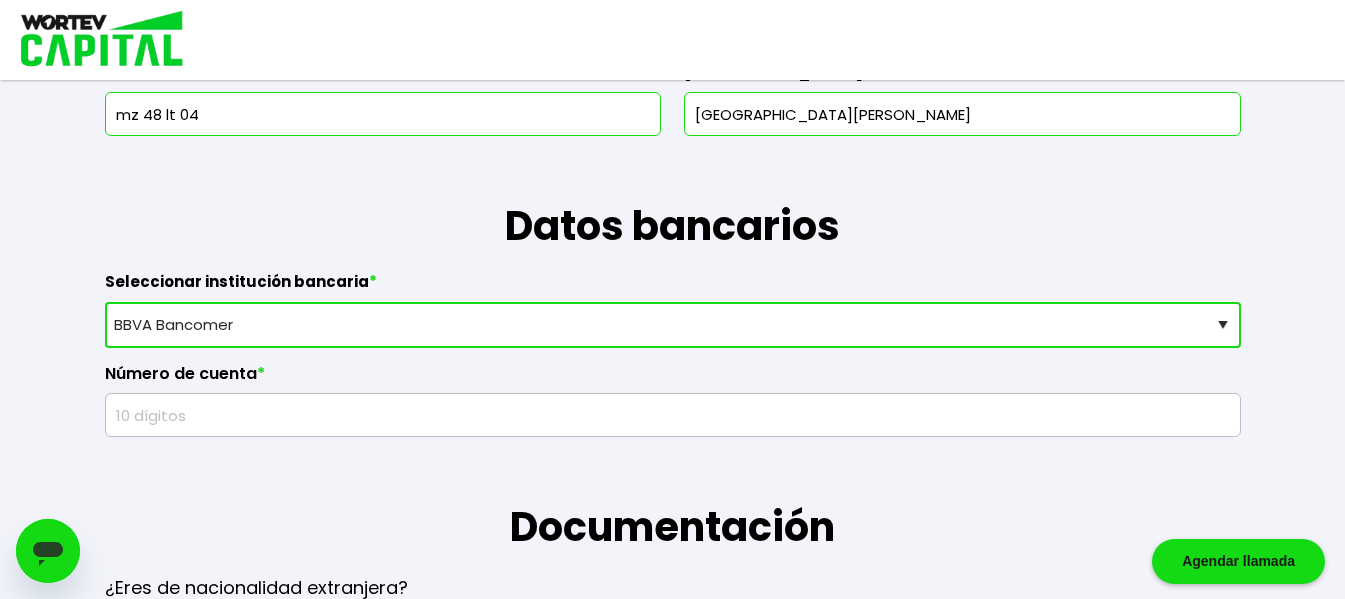 click at bounding box center (673, 415) 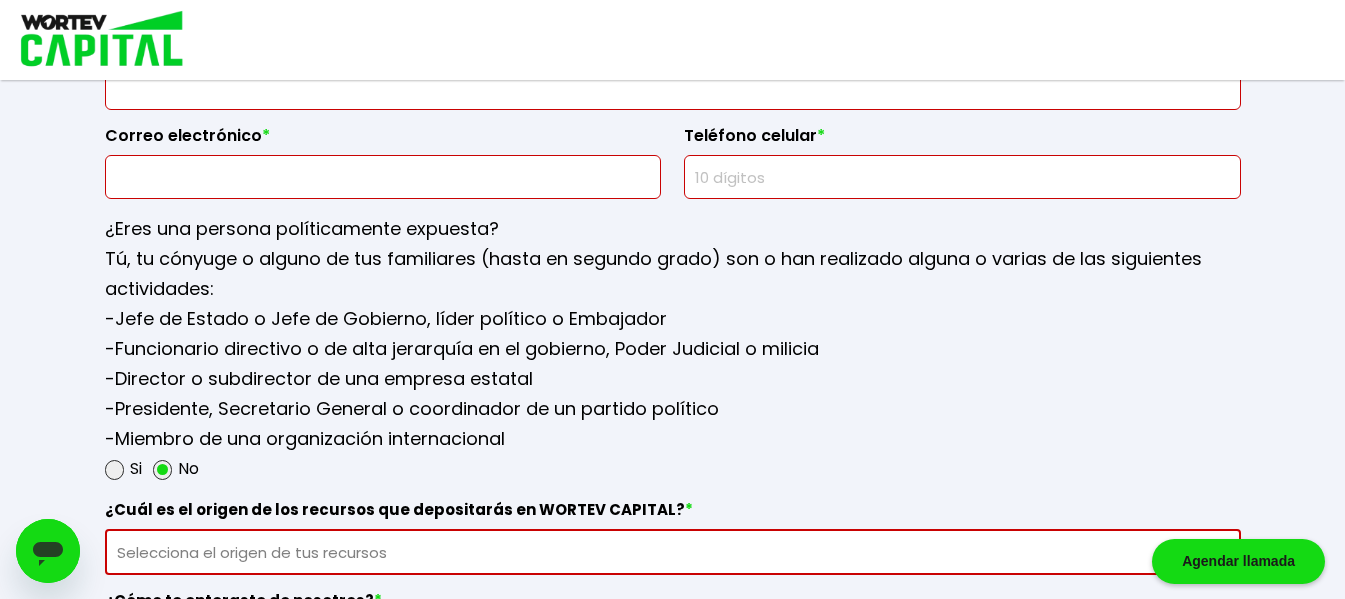 scroll, scrollTop: 2511, scrollLeft: 0, axis: vertical 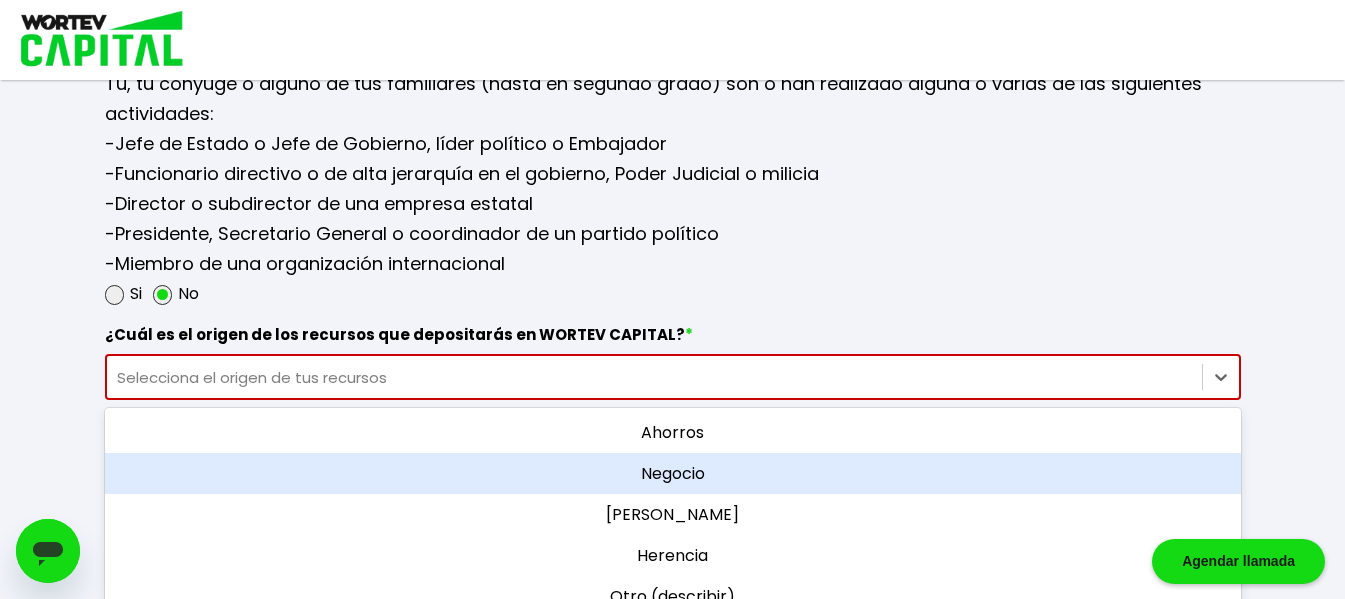 click on "option Negocio focused, 2 of 5. 5 results available. Use Up and Down to choose options, press Enter to select the currently focused option, press Escape to exit the menu, press Tab to select the option and exit the menu. Selecciona el origen de tus recursos Ahorros Negocio Sueldo Herencia Otro (describir)" at bounding box center (673, 377) 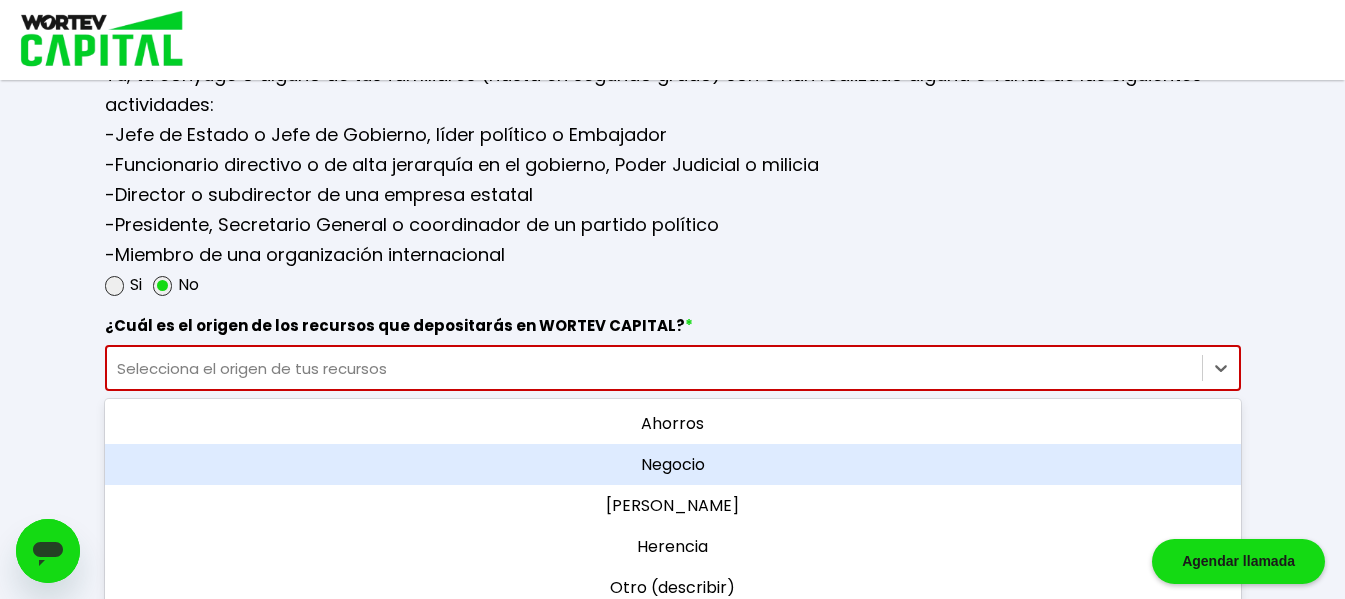 scroll, scrollTop: 2703, scrollLeft: 0, axis: vertical 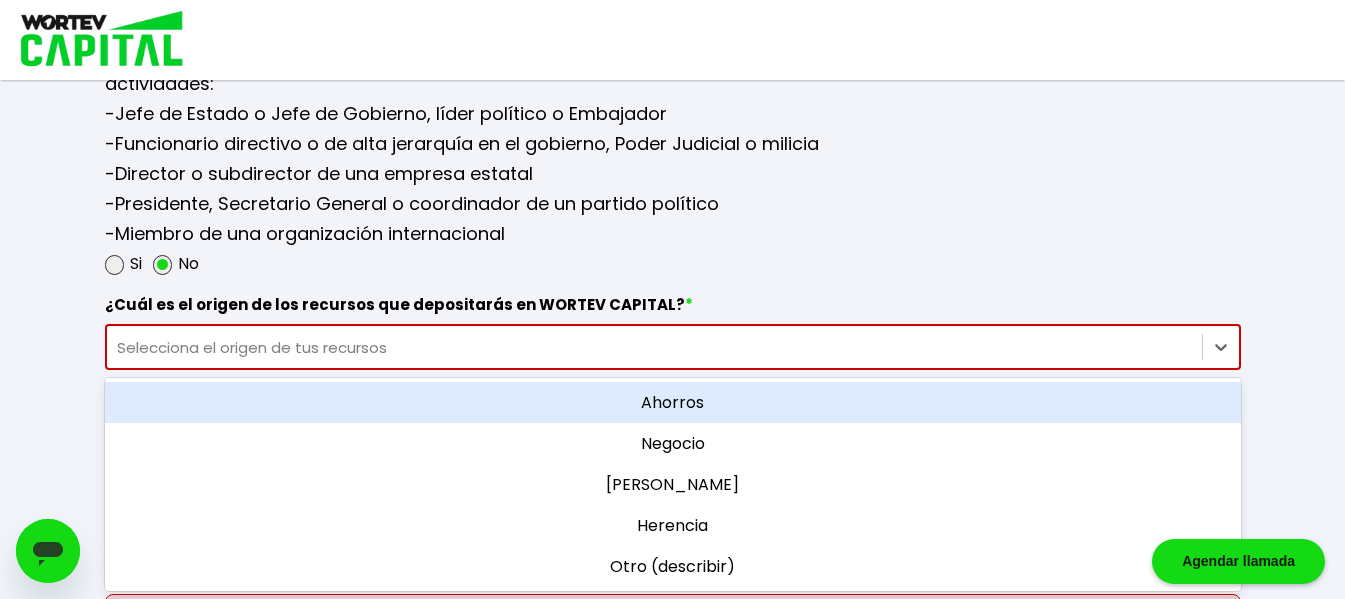 click on "Ahorros" at bounding box center (673, 402) 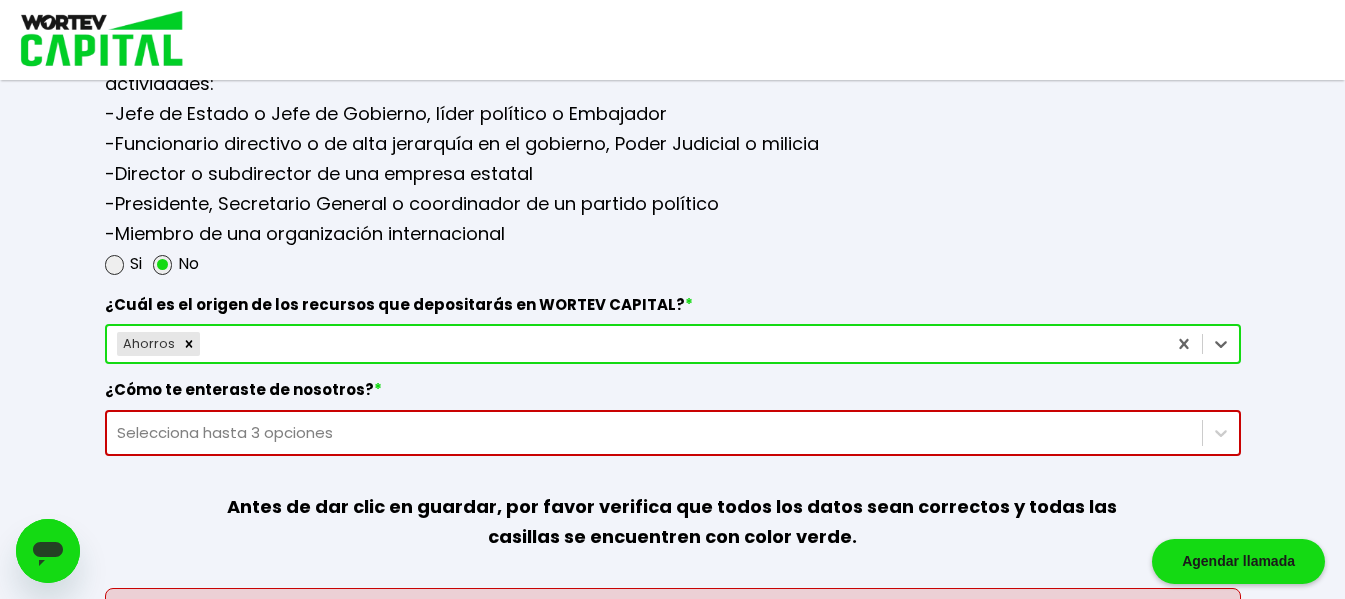 click on "Selecciona hasta 3 opciones" at bounding box center (673, 433) 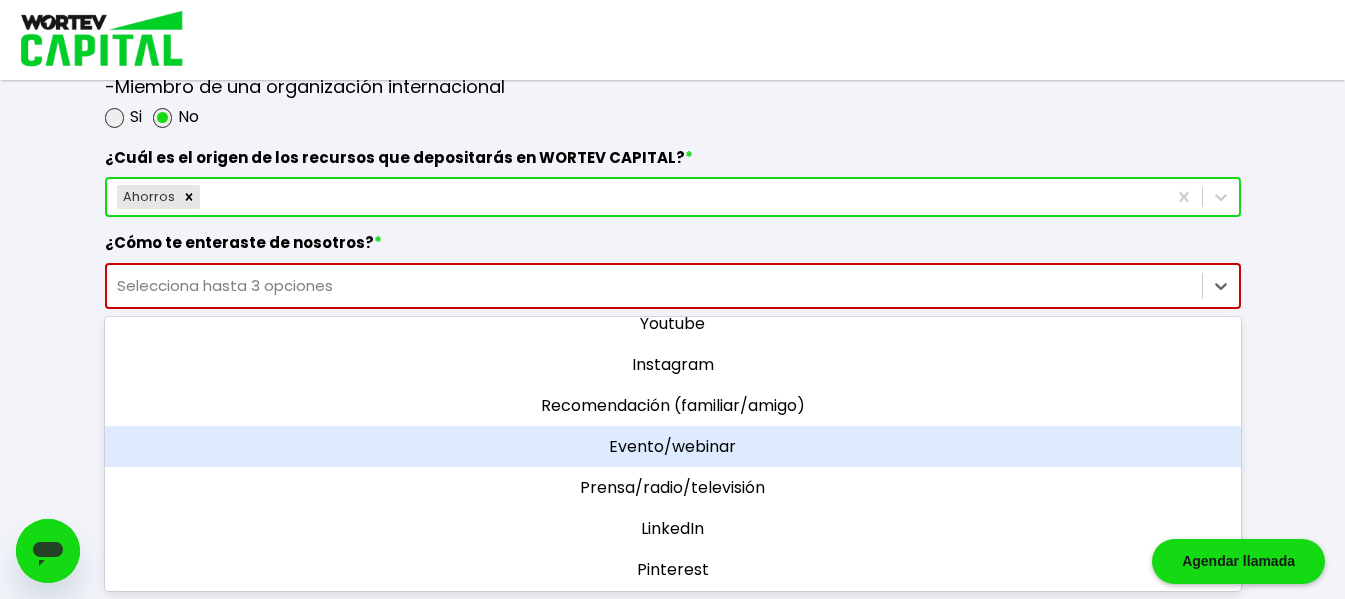 scroll, scrollTop: 185, scrollLeft: 0, axis: vertical 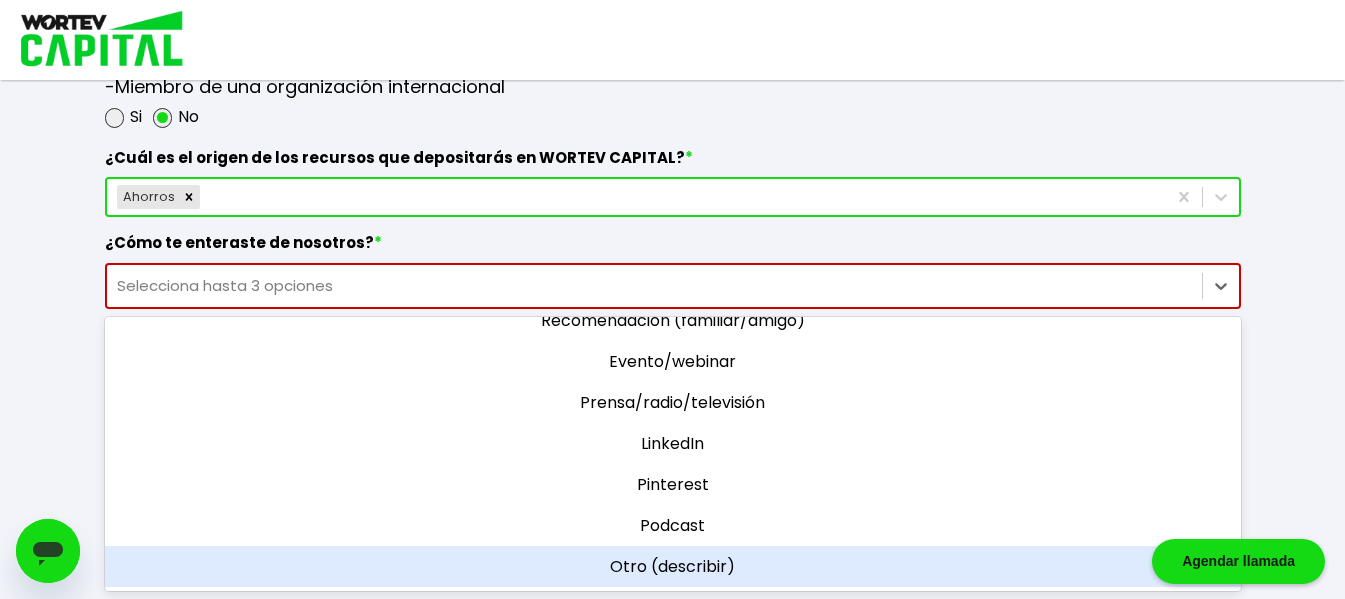 click on "Otro (describir)" at bounding box center [673, 566] 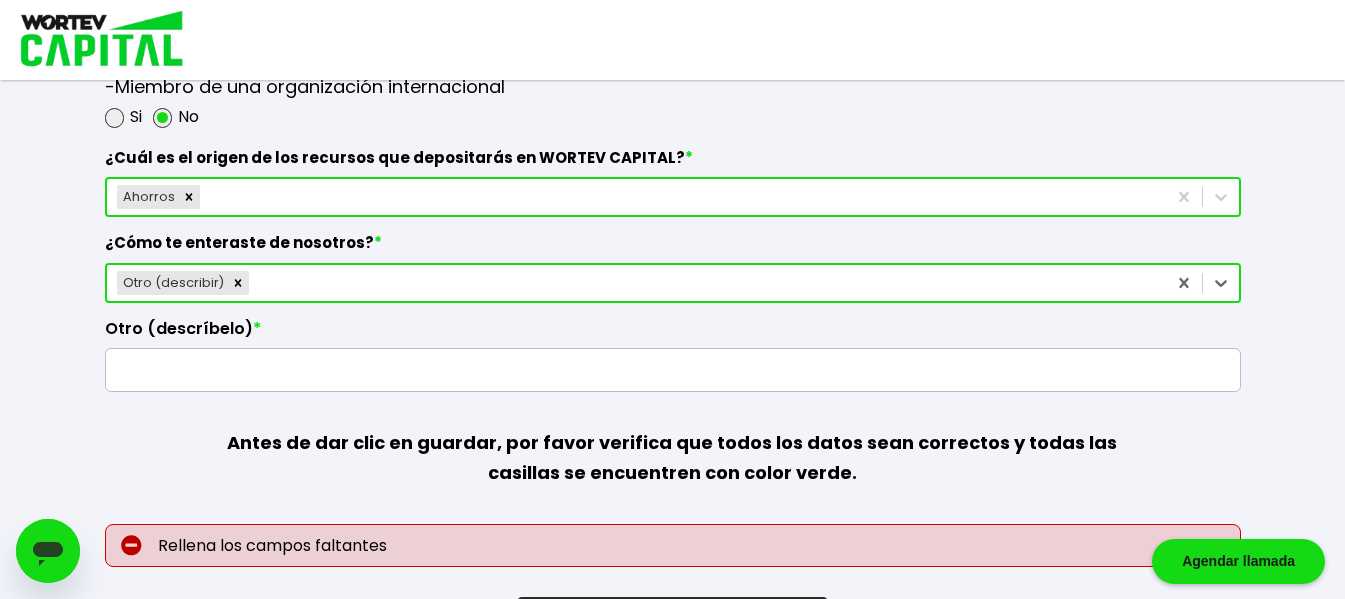 click at bounding box center (673, 370) 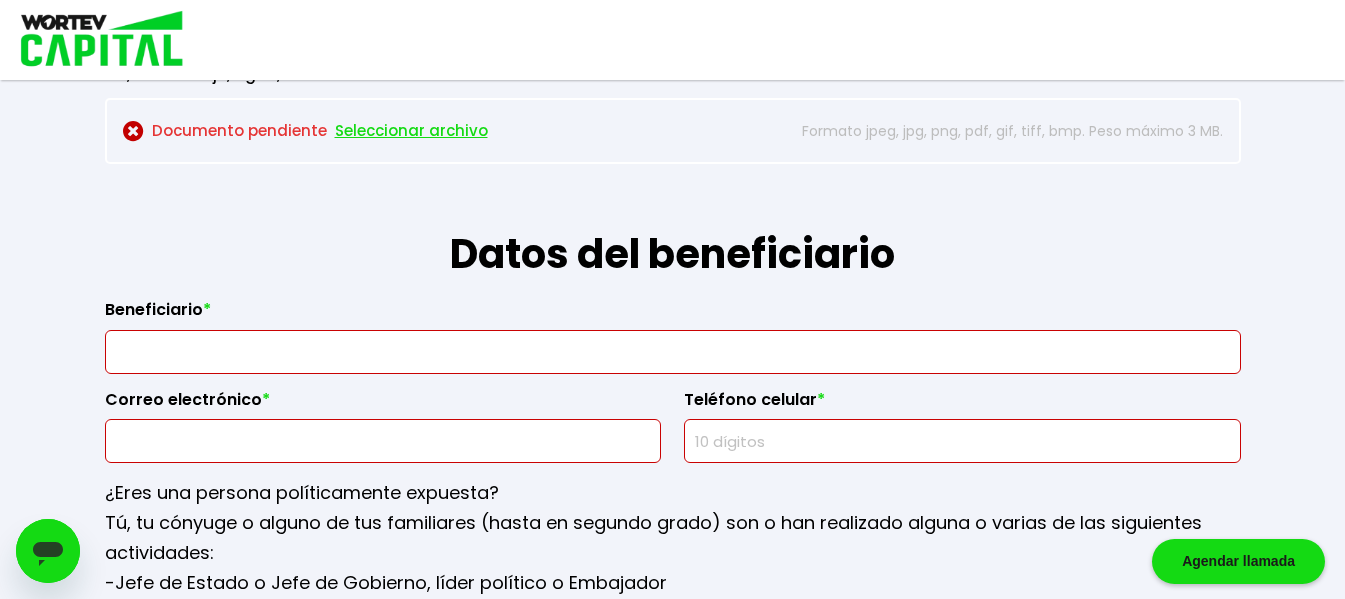 scroll, scrollTop: 2233, scrollLeft: 0, axis: vertical 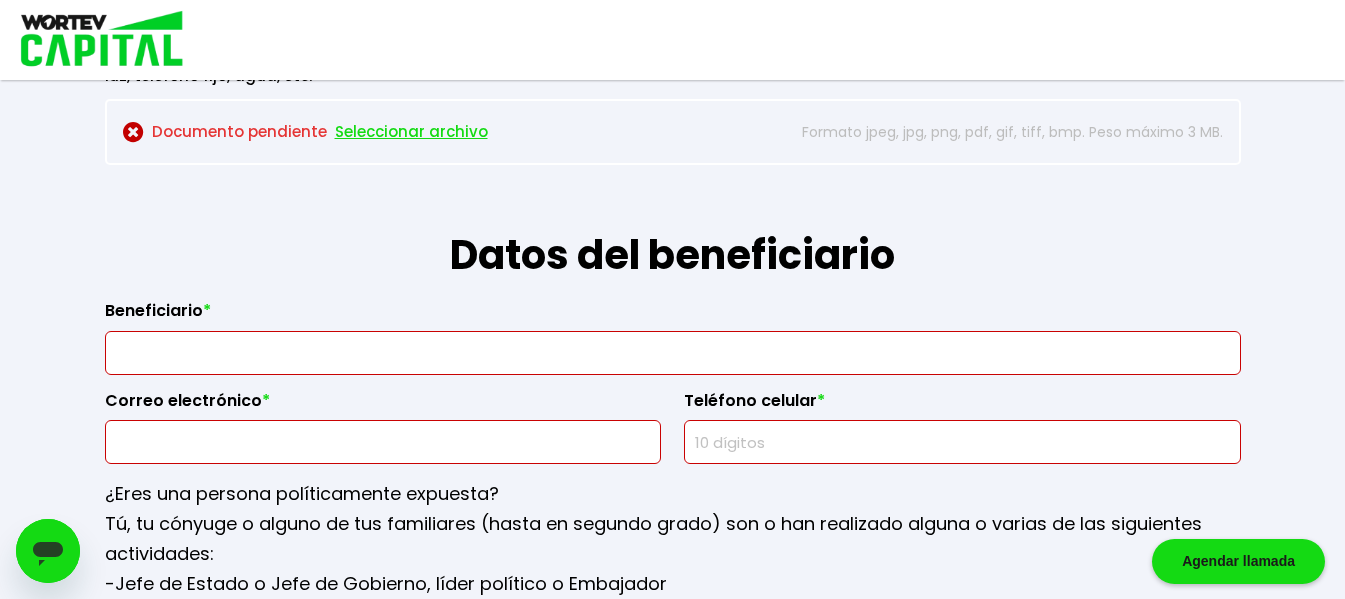 type on "Compañeros de Trabajo" 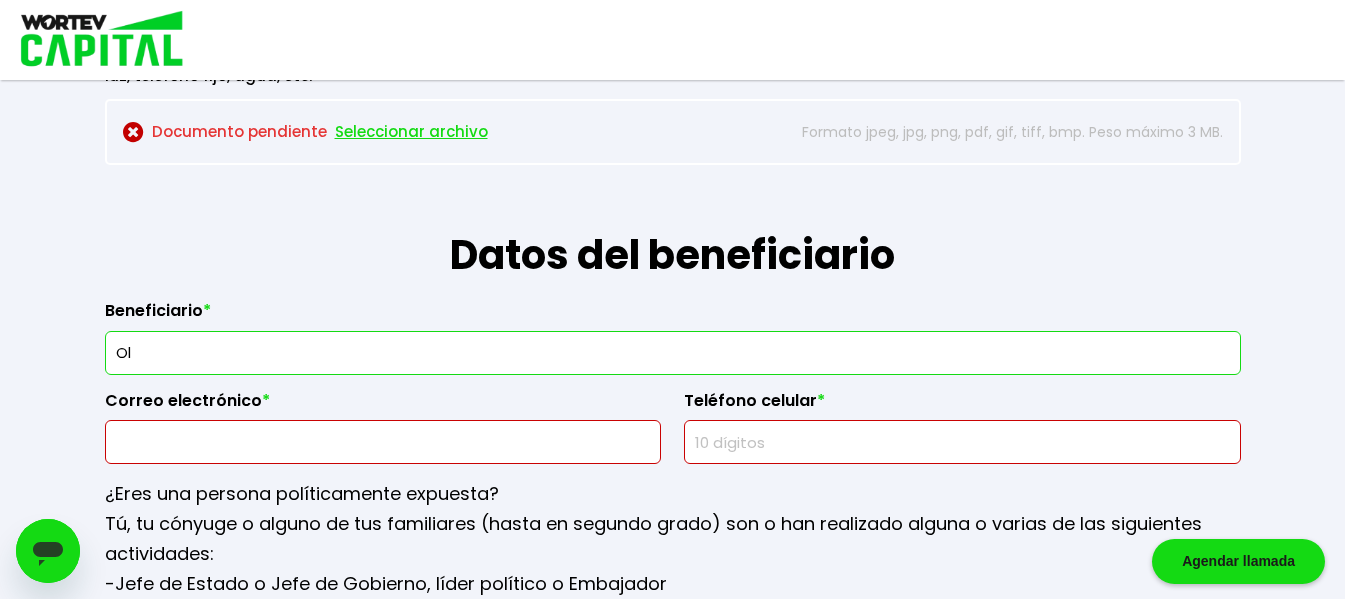 type on "O" 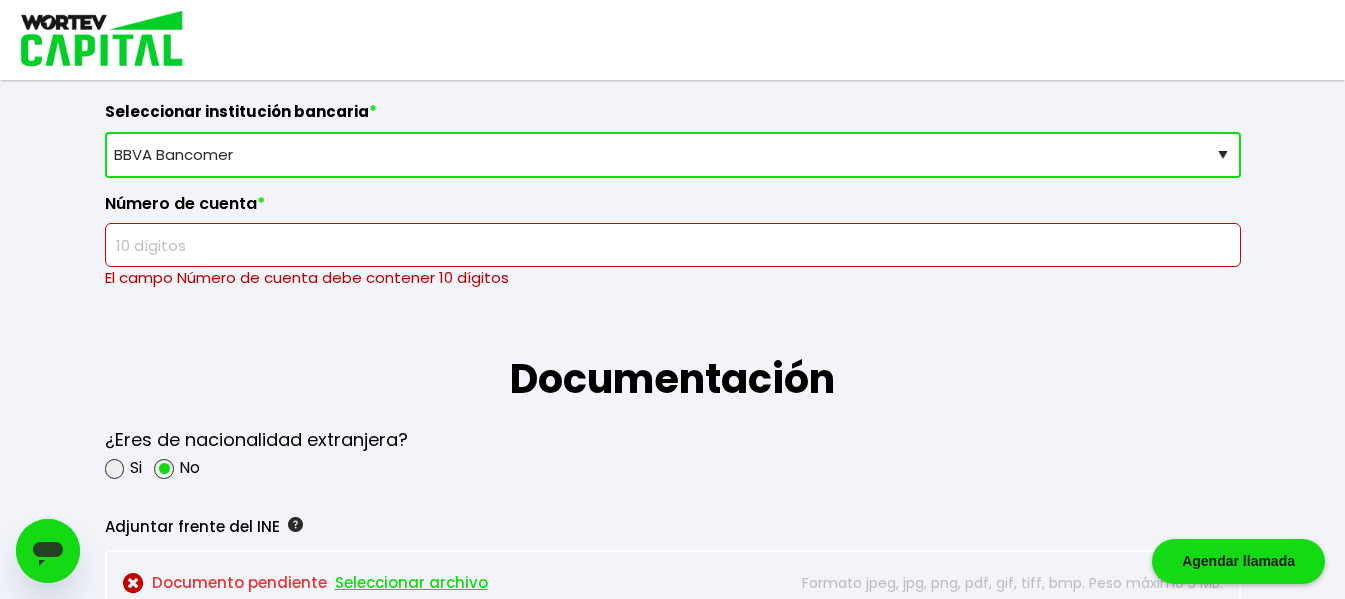 scroll, scrollTop: 1333, scrollLeft: 0, axis: vertical 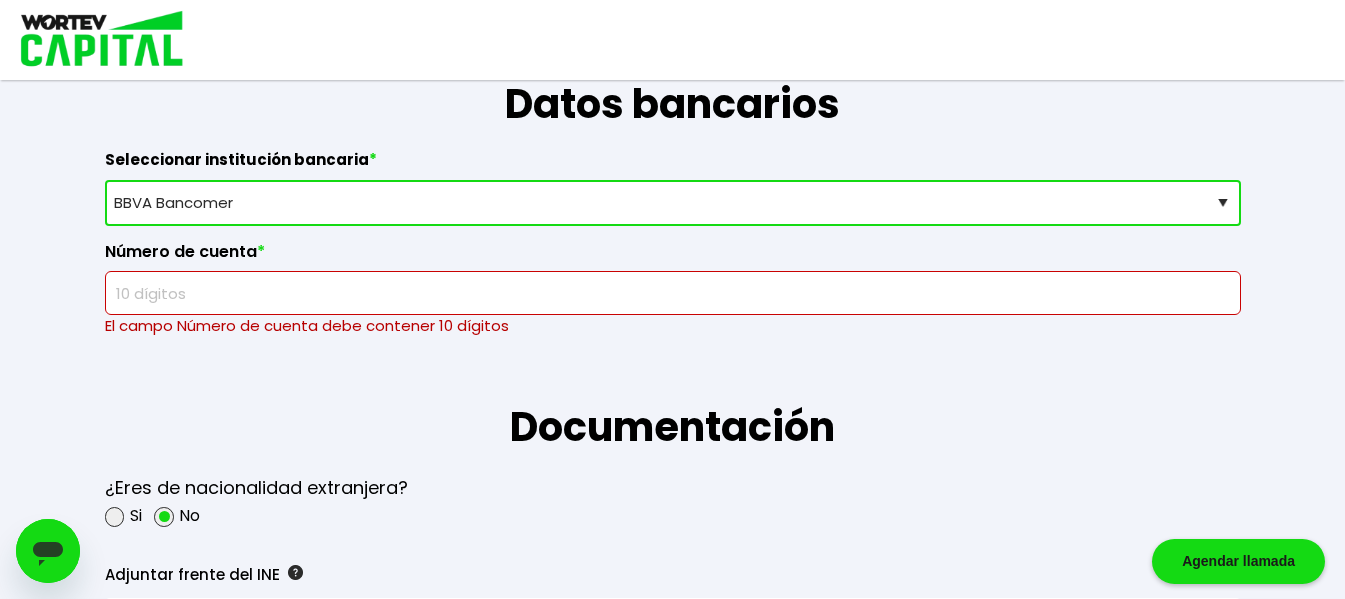 type on "Olivia" 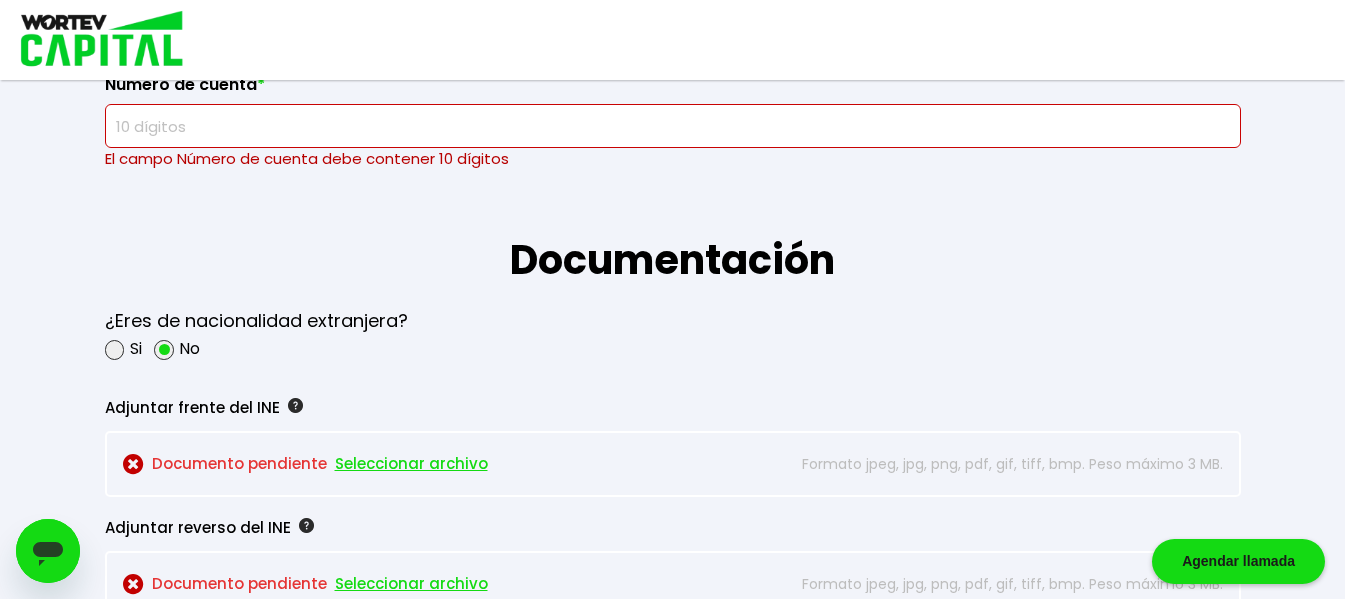 scroll, scrollTop: 1400, scrollLeft: 0, axis: vertical 